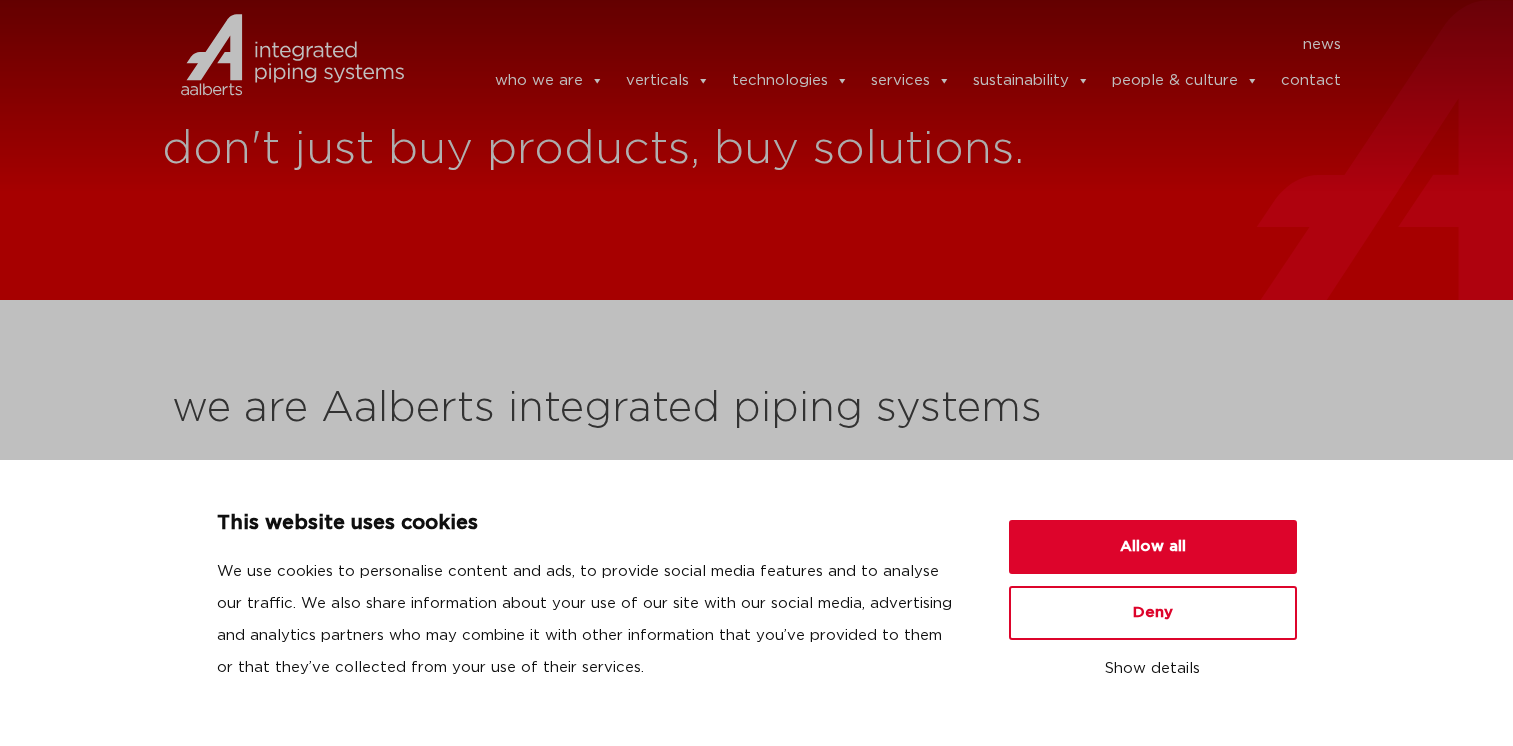 scroll, scrollTop: 0, scrollLeft: 0, axis: both 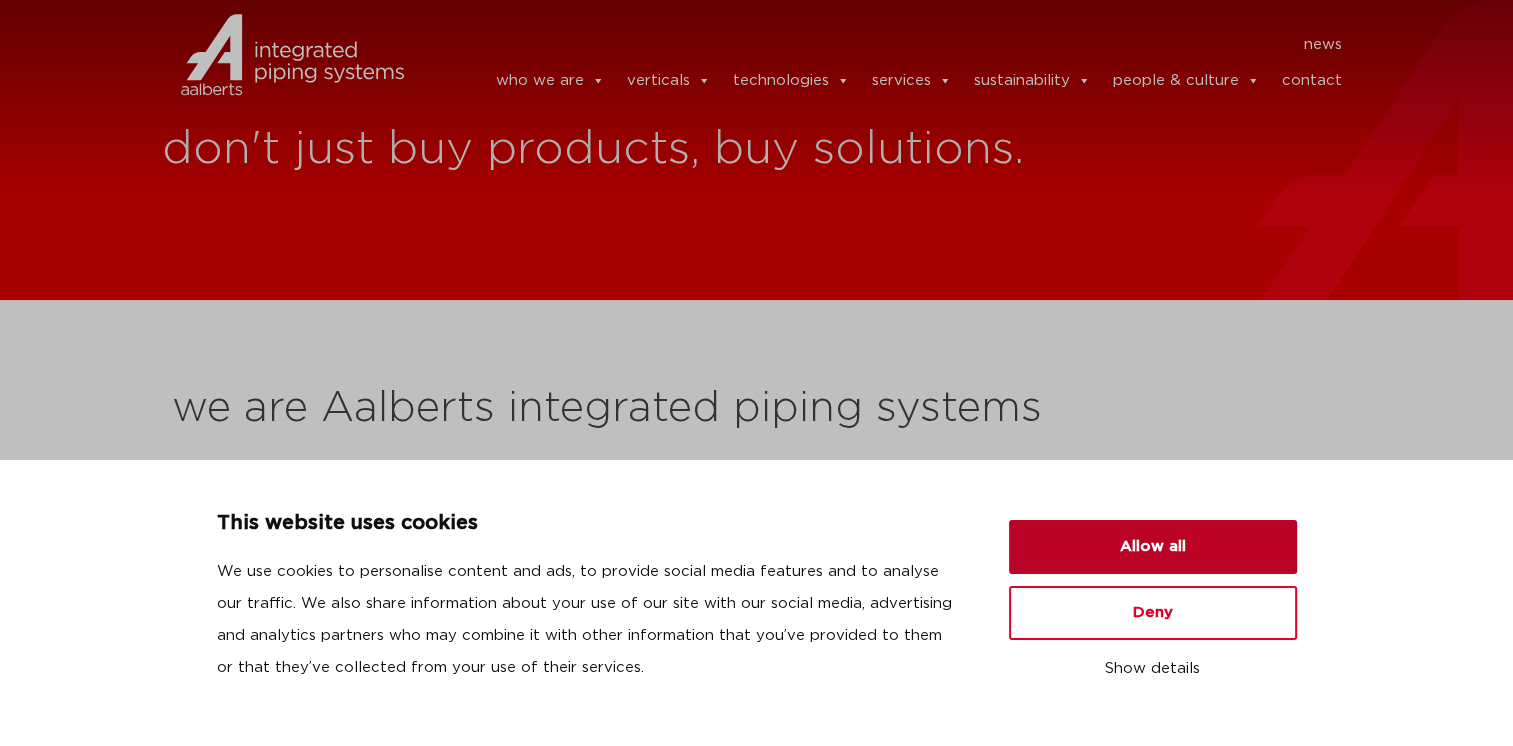 click on "Allow all" at bounding box center (1153, 547) 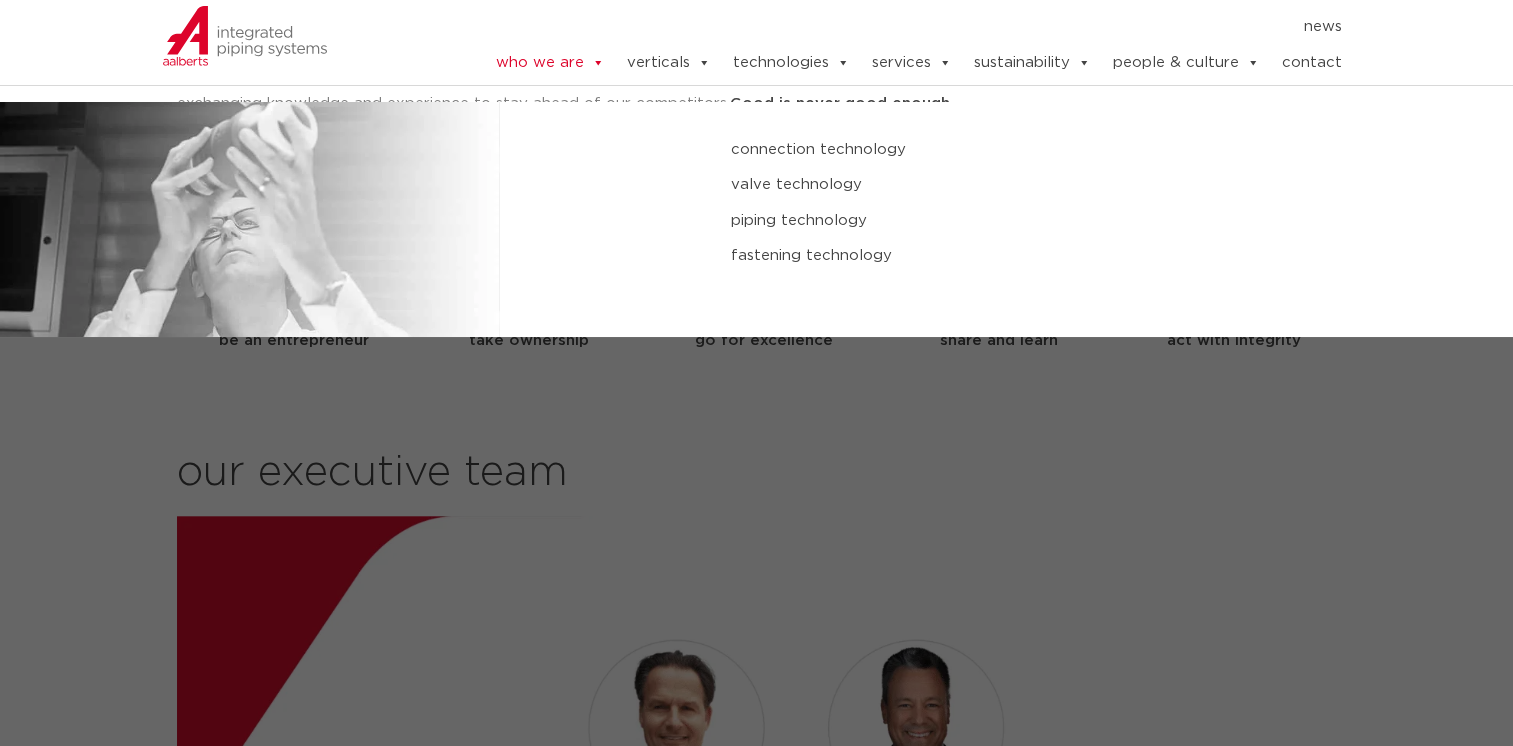 scroll, scrollTop: 1800, scrollLeft: 0, axis: vertical 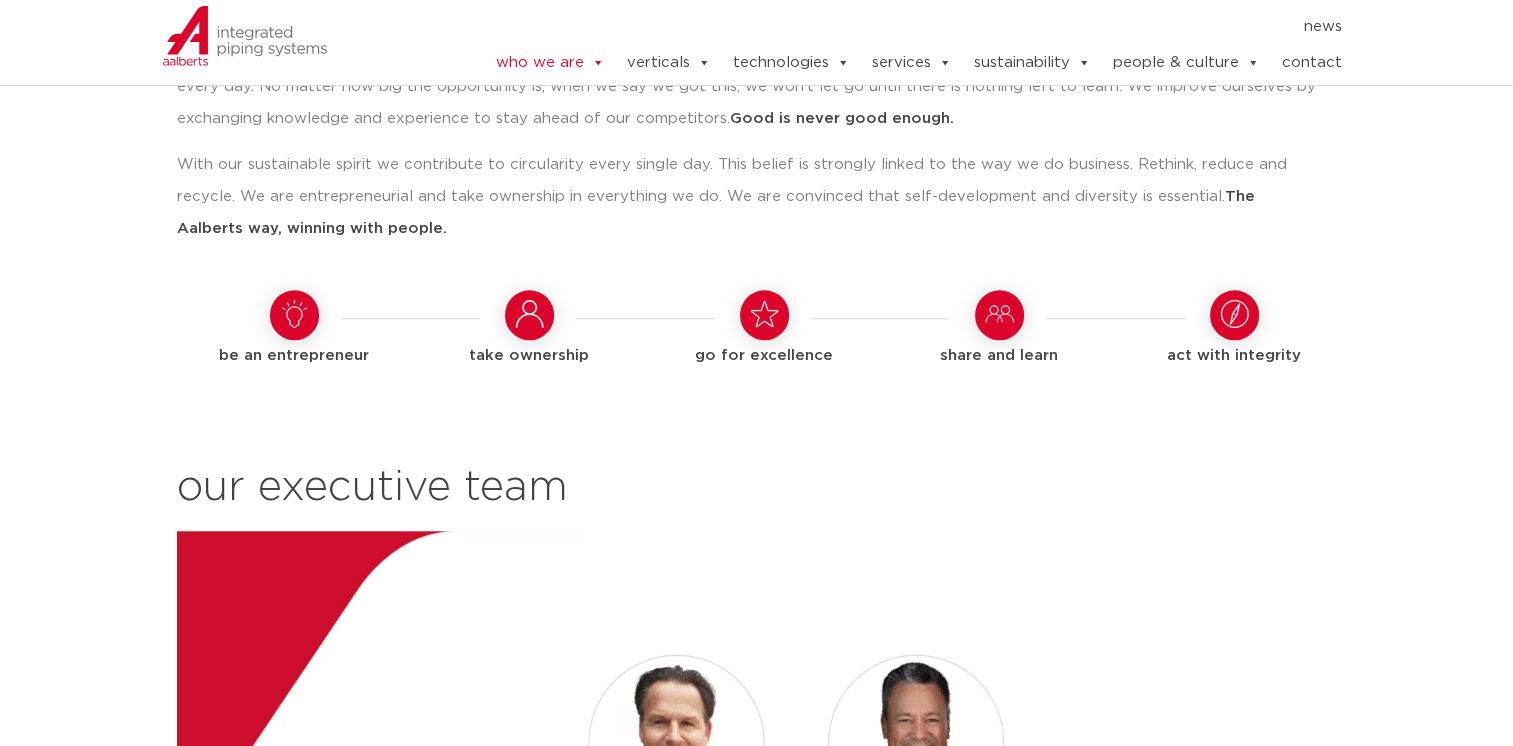 click on "news" 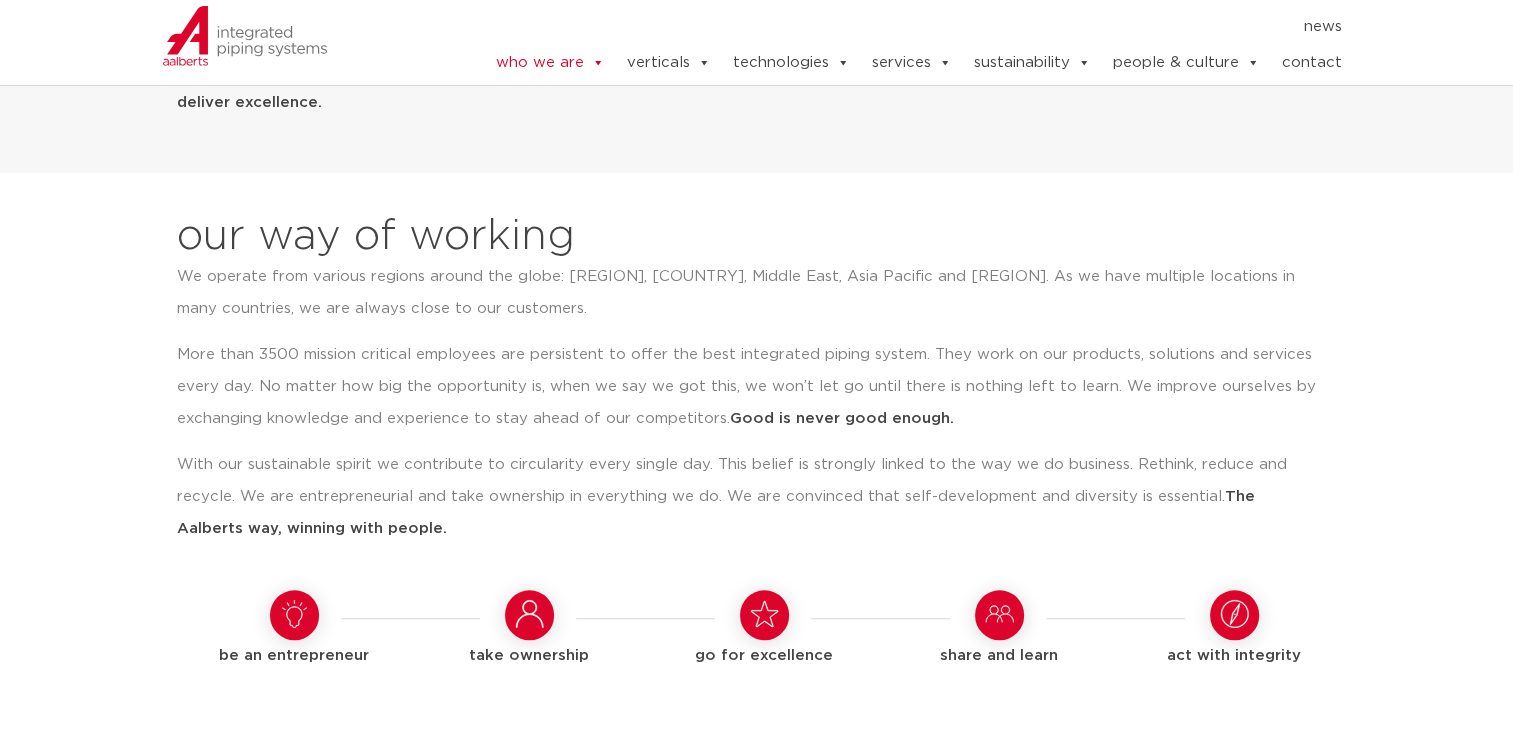 scroll, scrollTop: 1200, scrollLeft: 0, axis: vertical 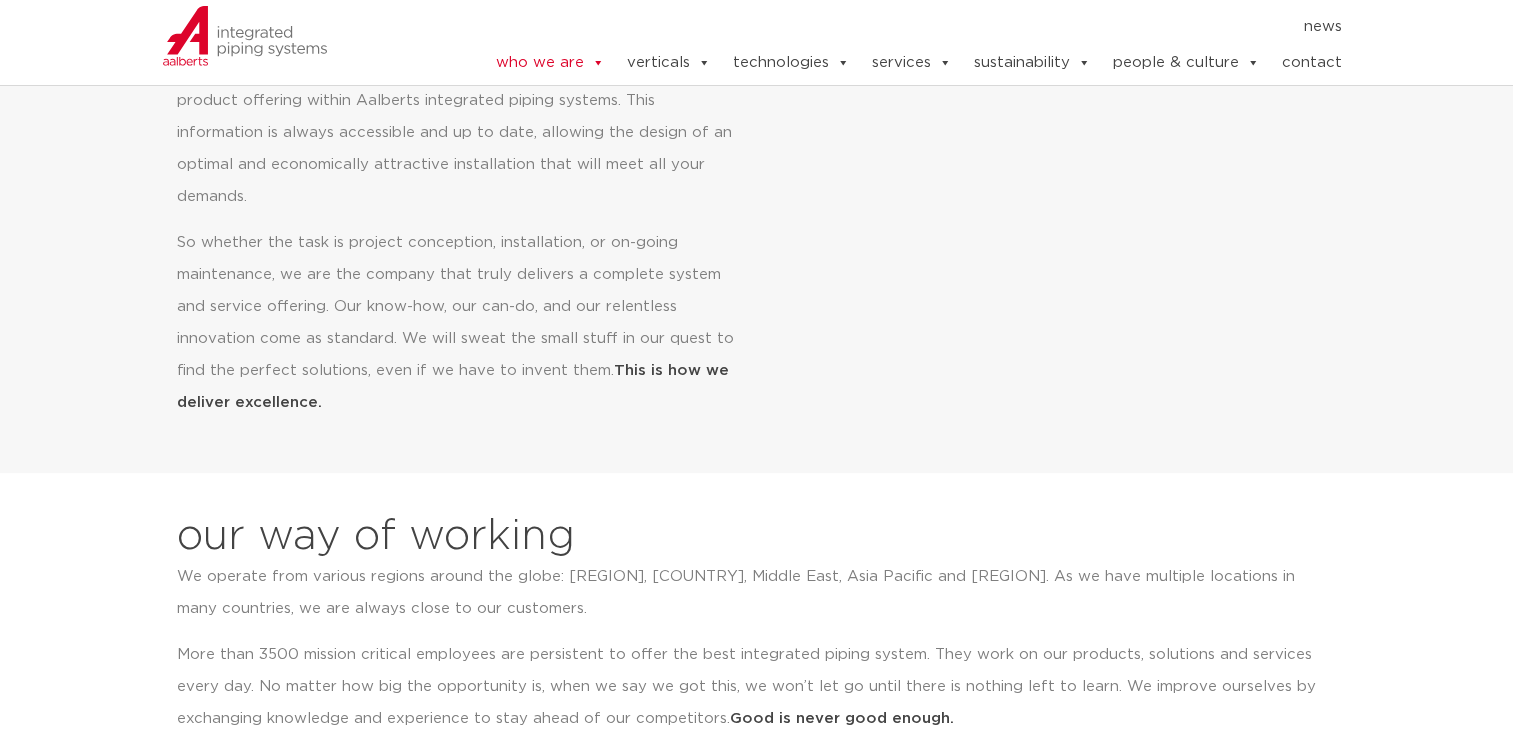 click on "our mission With our integrated piping systems, supported by the unique Aips Digital Design Service, we ensure that you will always get the best and easiest solution for the installation of an integrated piping system. From the moment that your plan is being sketched out on the digital drawing board, you can get advice on complete and tailored solutions. With the Aips Revit Plug-in you have digital access to the complete product offering within Aalberts integrated piping systems. This information is always accessible and up to date, allowing the design of an optimal and economically attractive installation that will meet all your demands.  So whether the task is project conception, installation, or on-going maintenance, we are the company that truly delivers a complete system and service offering. Our know-how, our can-do, and our relentless innovation come as standard. We will sweat the small stuff in our quest to find the perfect solutions, even if we have to invent them." at bounding box center [756, 117] 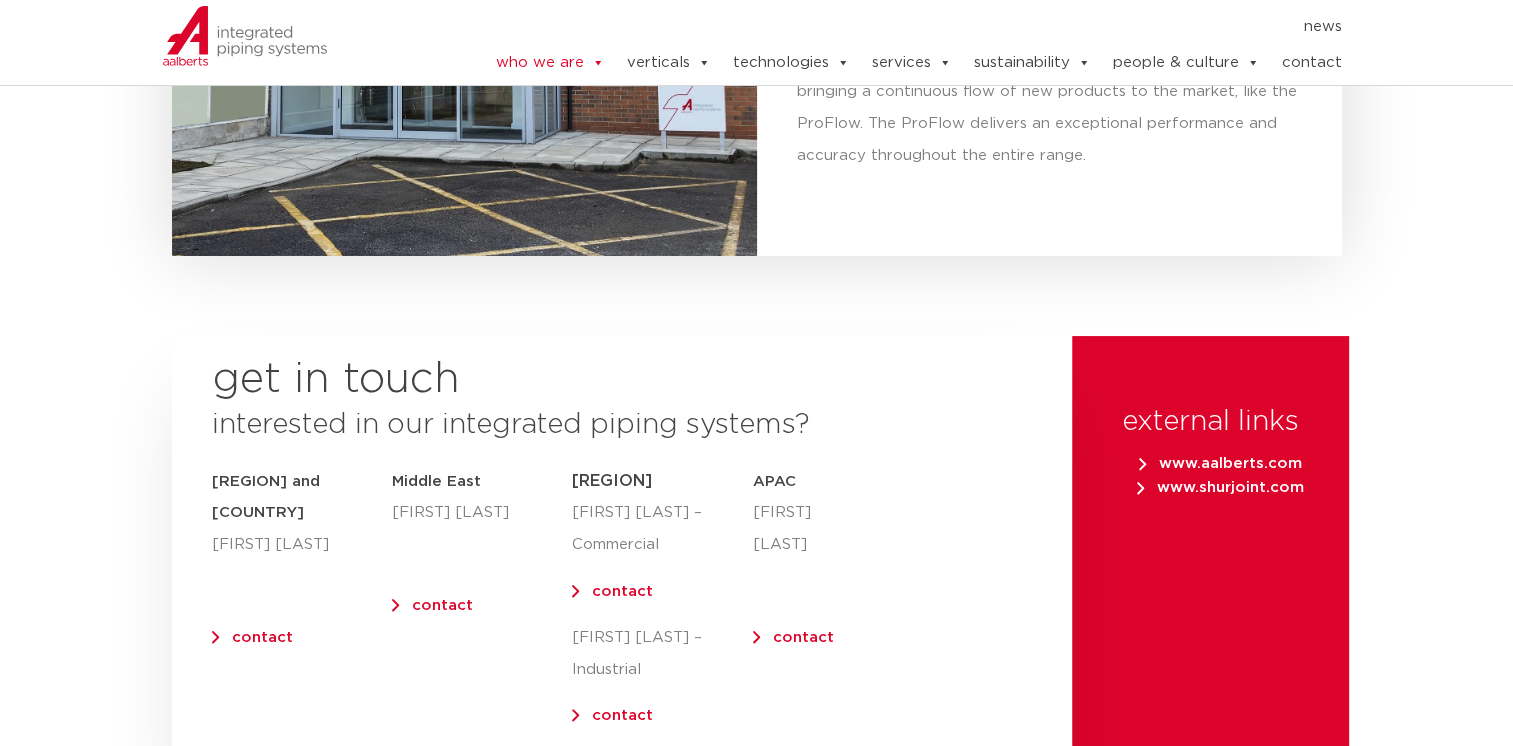 scroll, scrollTop: 7533, scrollLeft: 0, axis: vertical 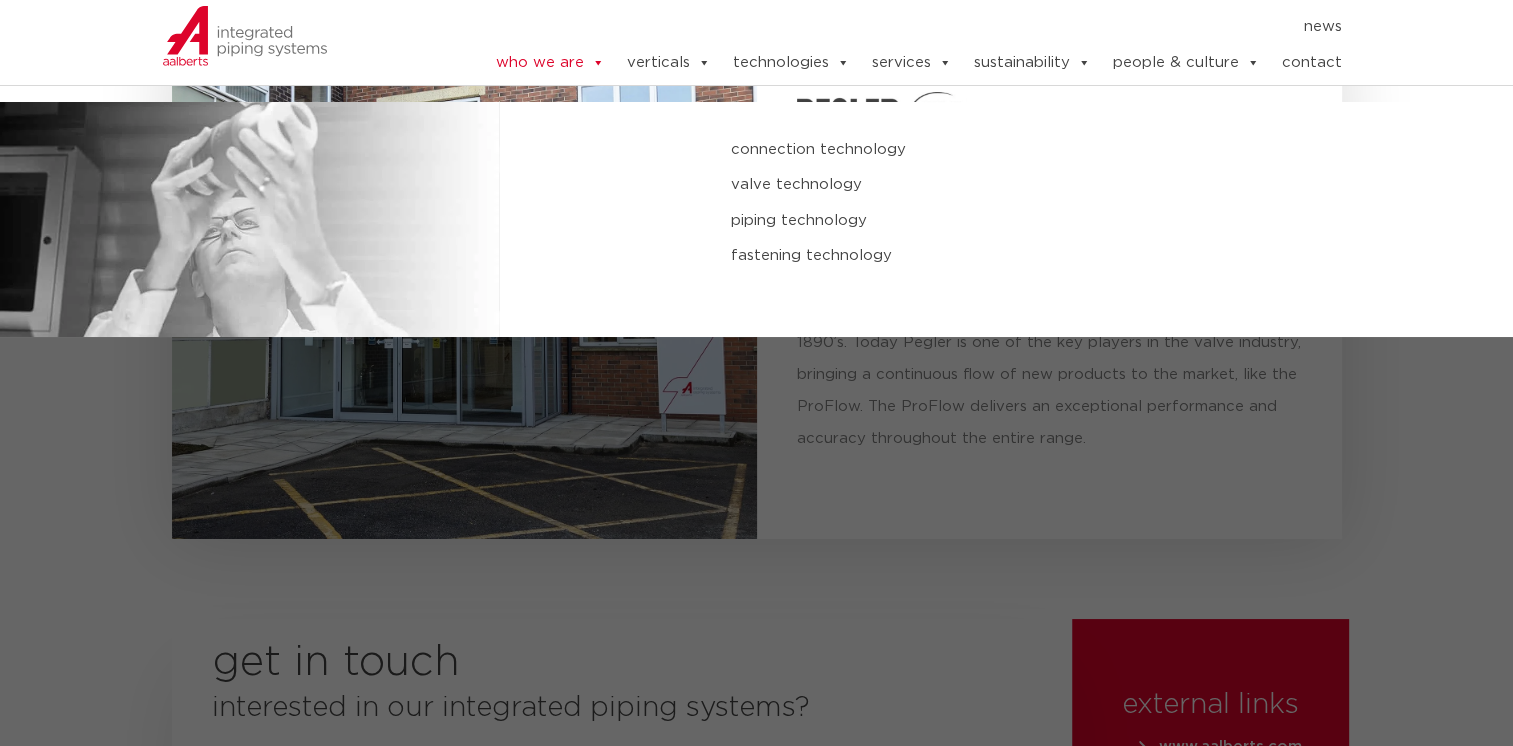 click on "technologies" at bounding box center [790, 63] 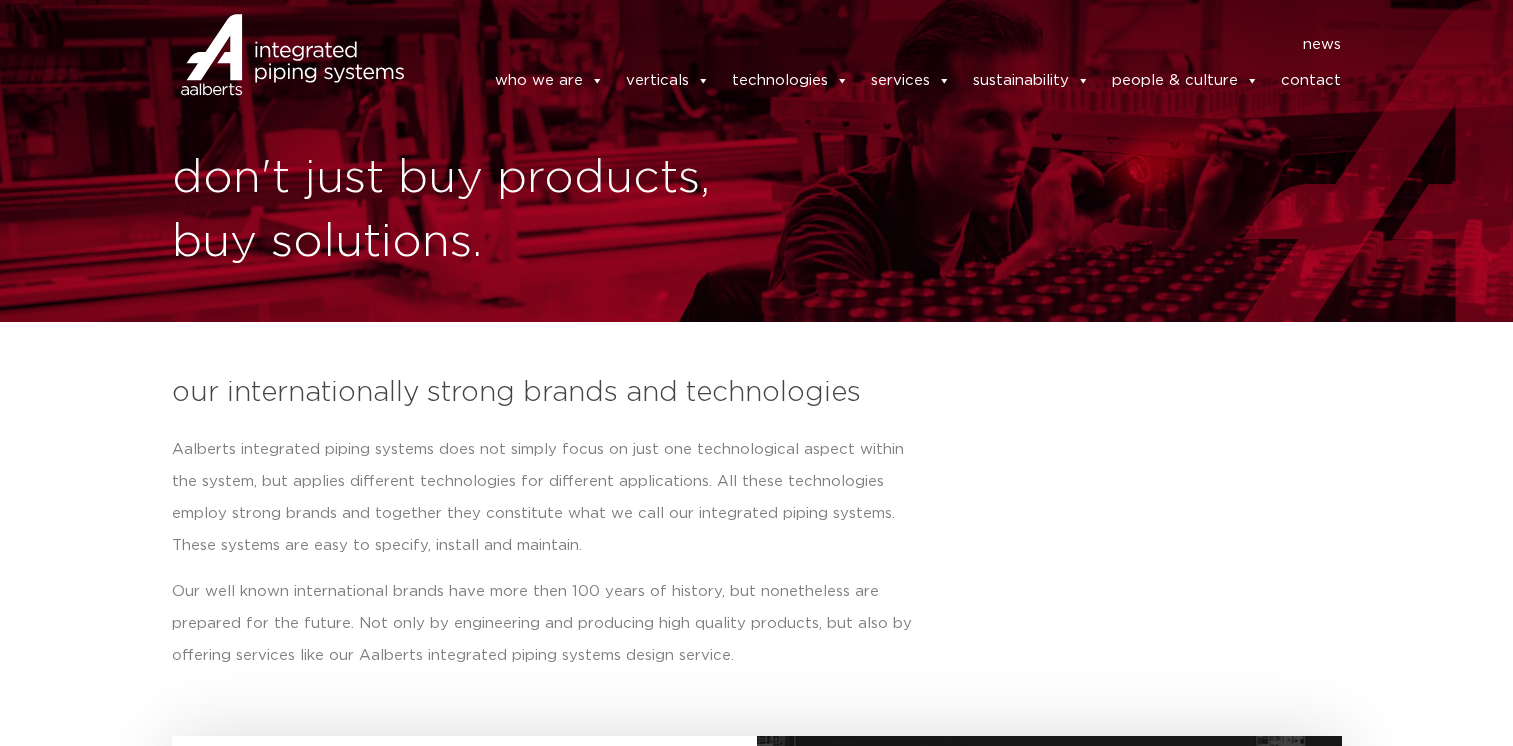 scroll, scrollTop: 0, scrollLeft: 0, axis: both 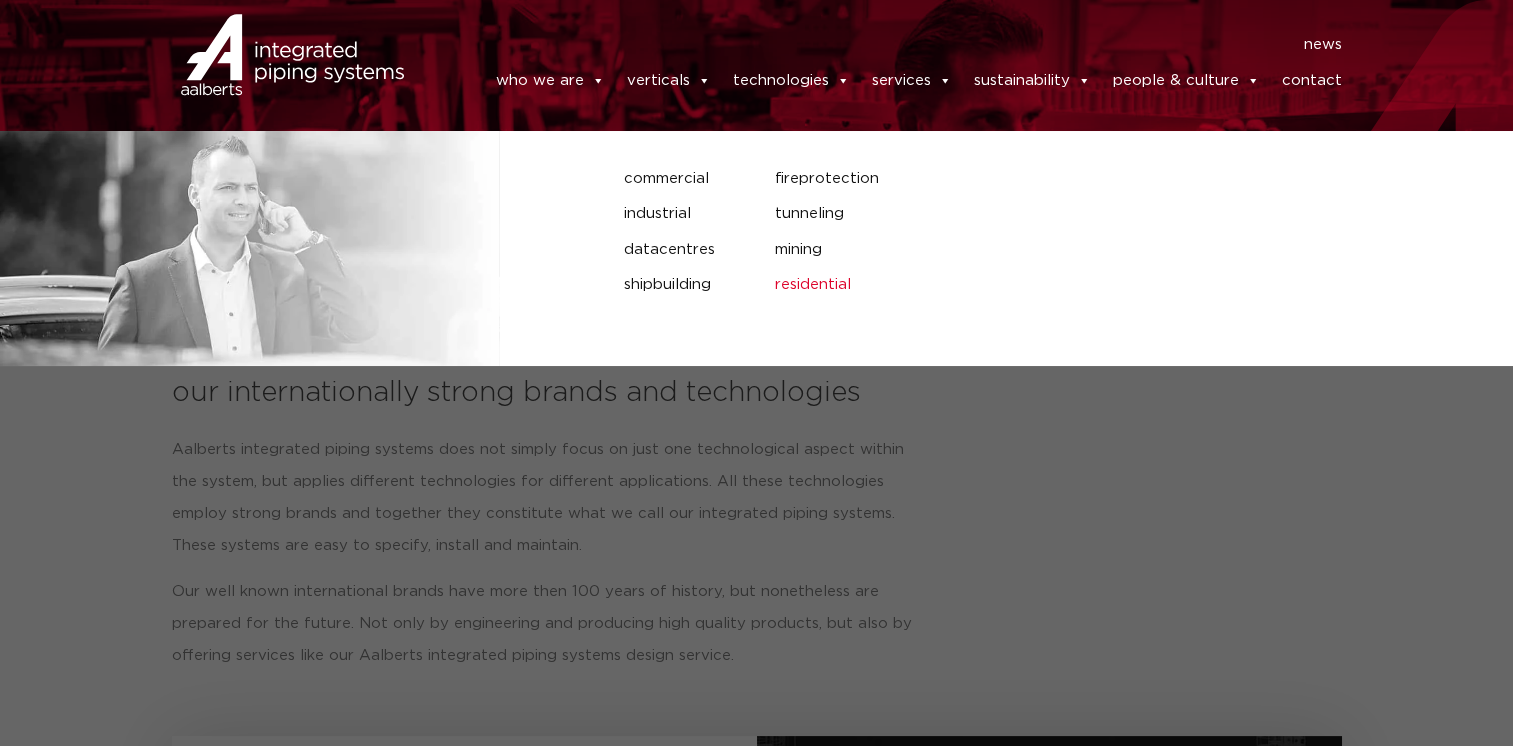 click on "residential" at bounding box center (986, 285) 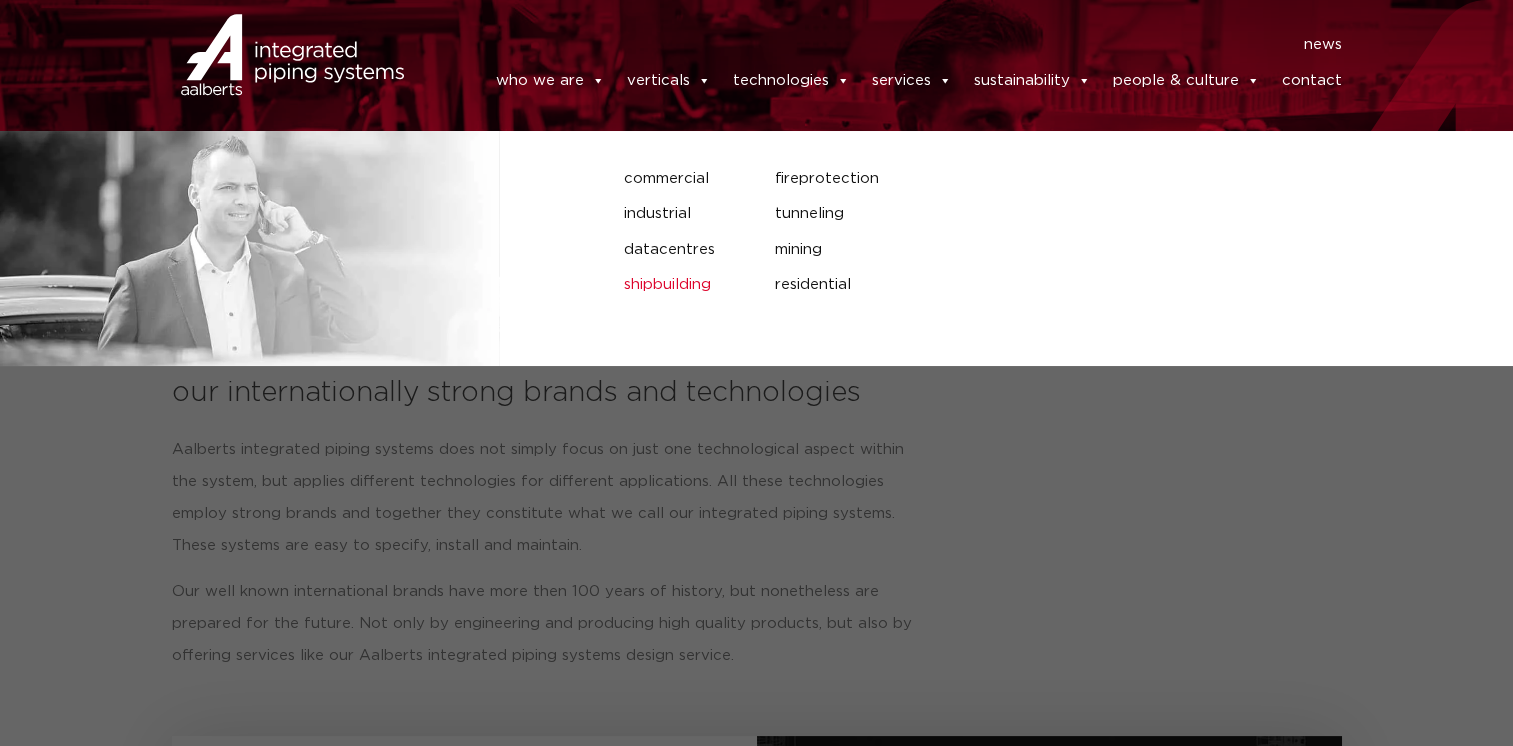 click on "shipbuilding" at bounding box center (684, 285) 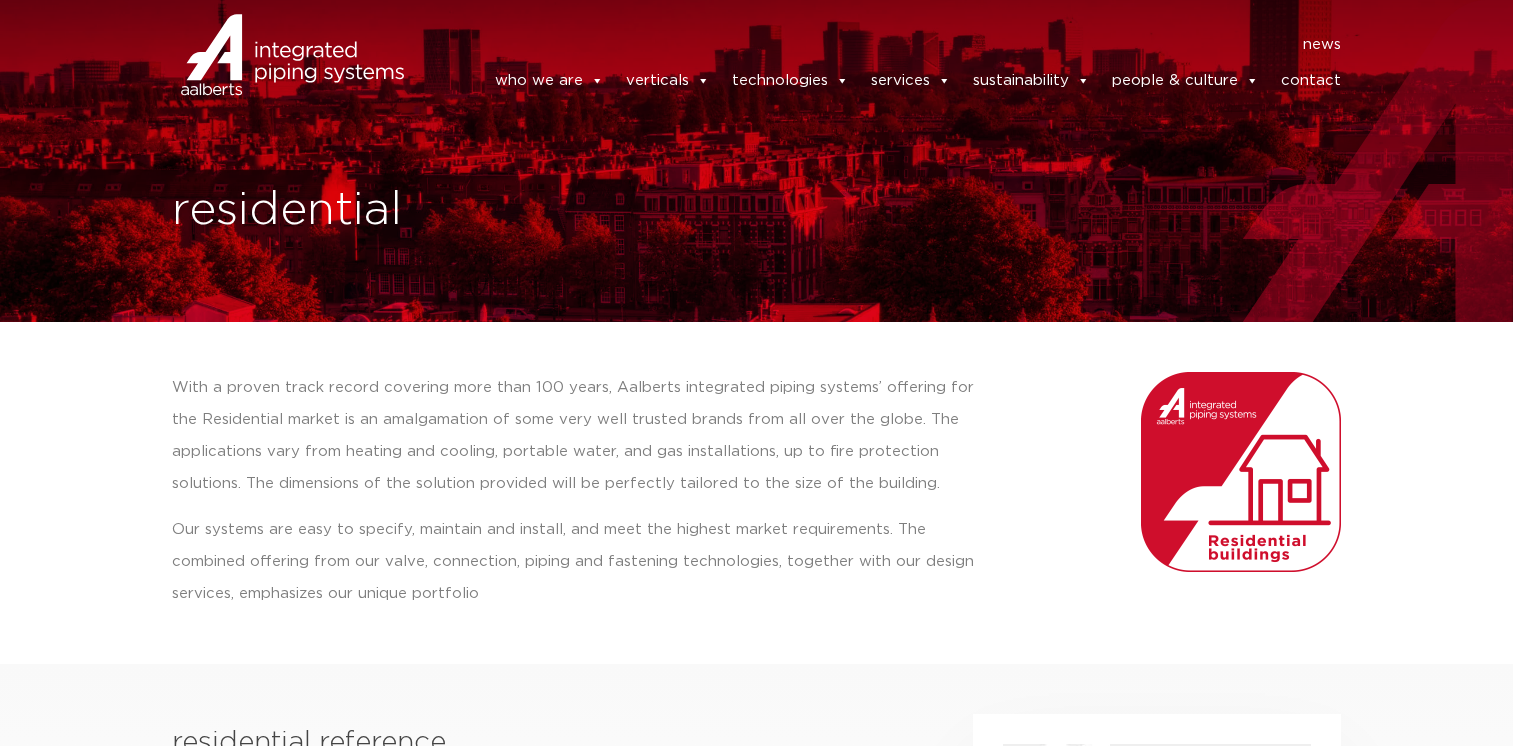 scroll, scrollTop: 0, scrollLeft: 0, axis: both 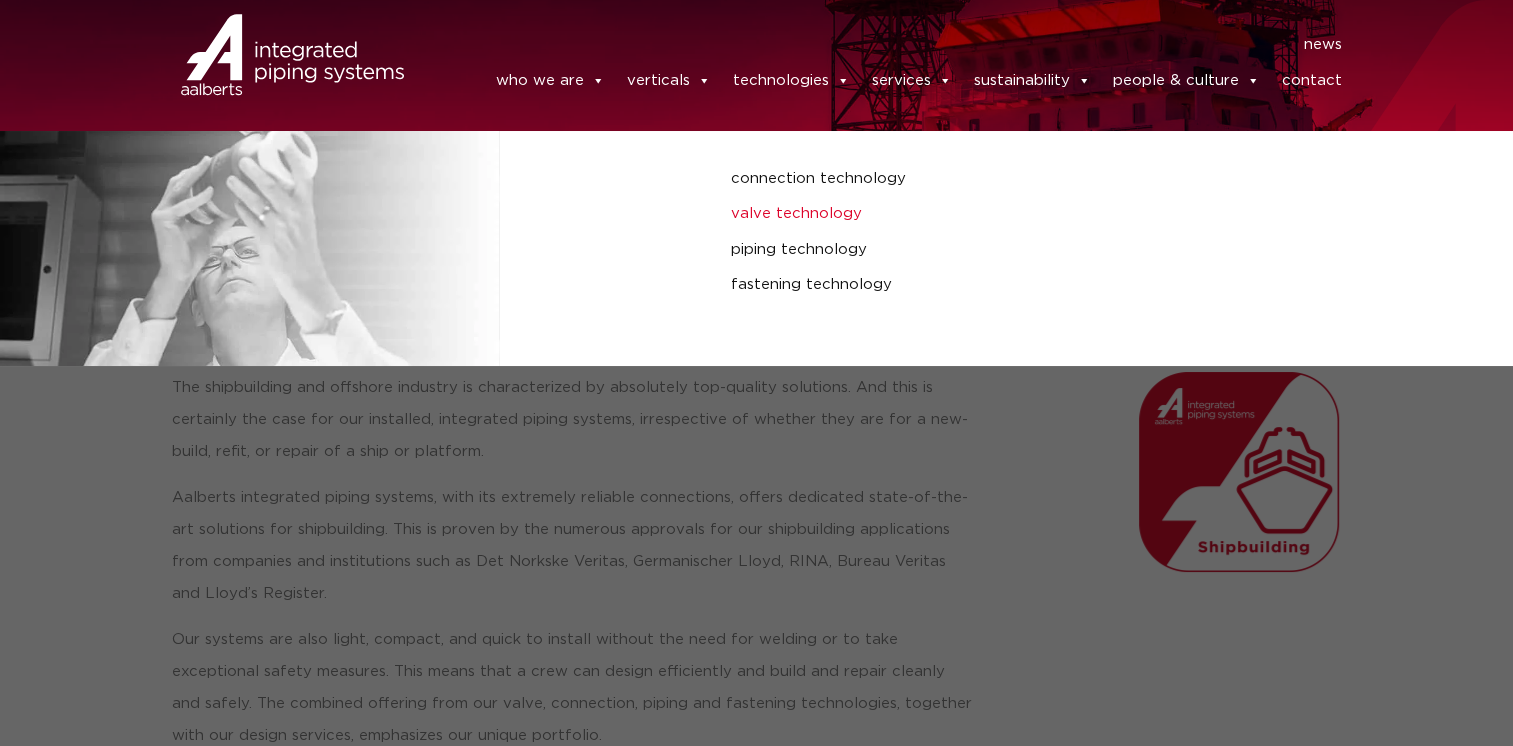 click on "valve technology" at bounding box center [1015, 214] 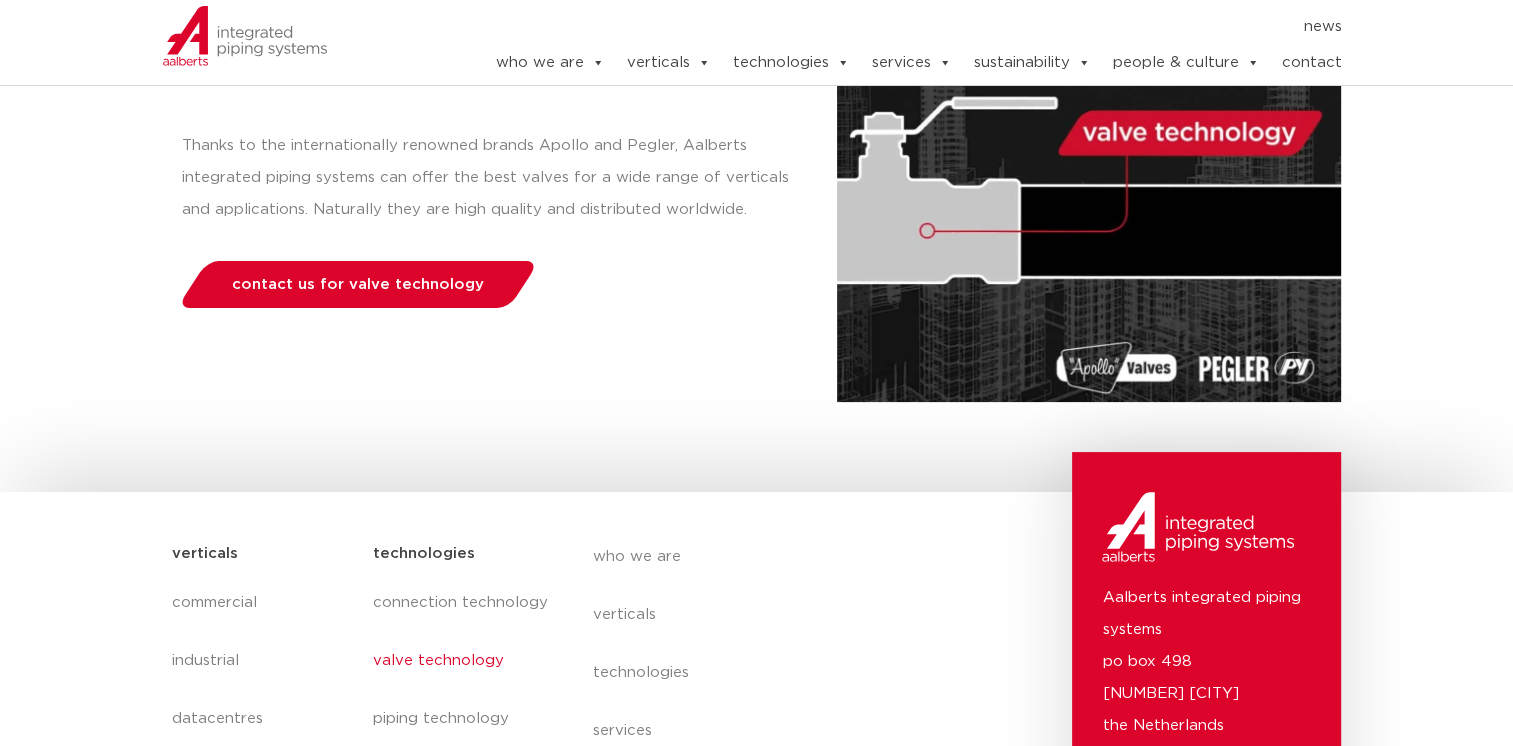 scroll, scrollTop: 200, scrollLeft: 0, axis: vertical 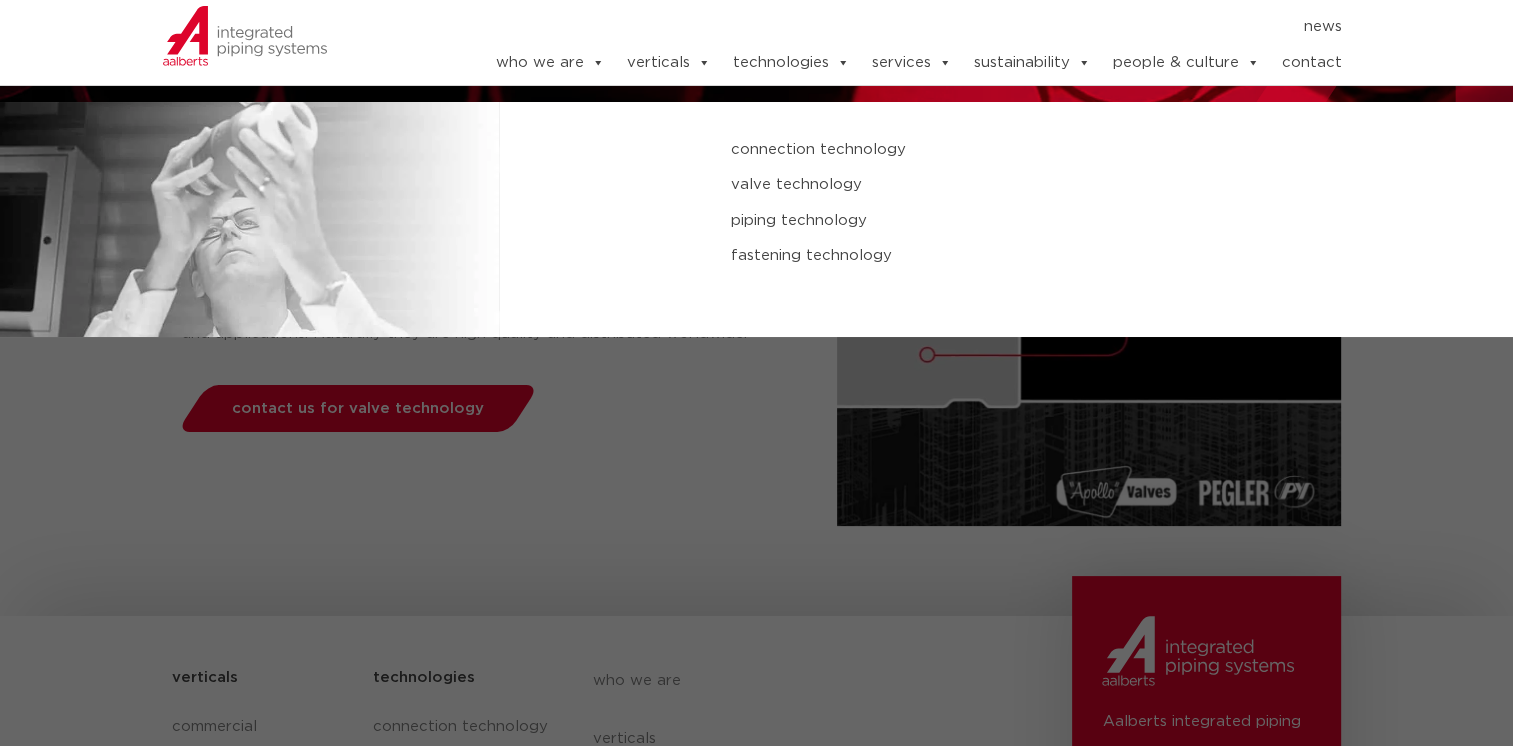 click on "fastening technology" at bounding box center (1015, 256) 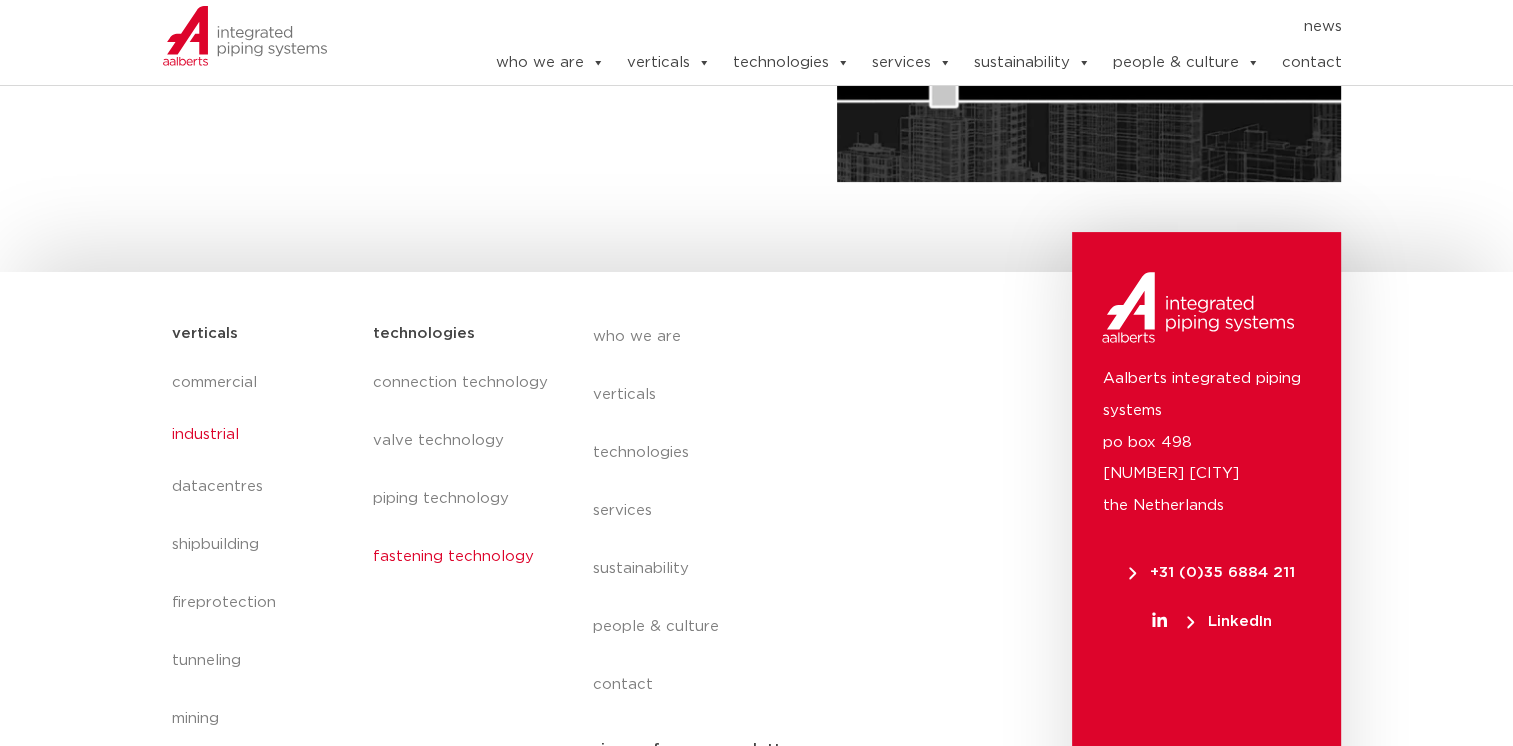 scroll, scrollTop: 543, scrollLeft: 0, axis: vertical 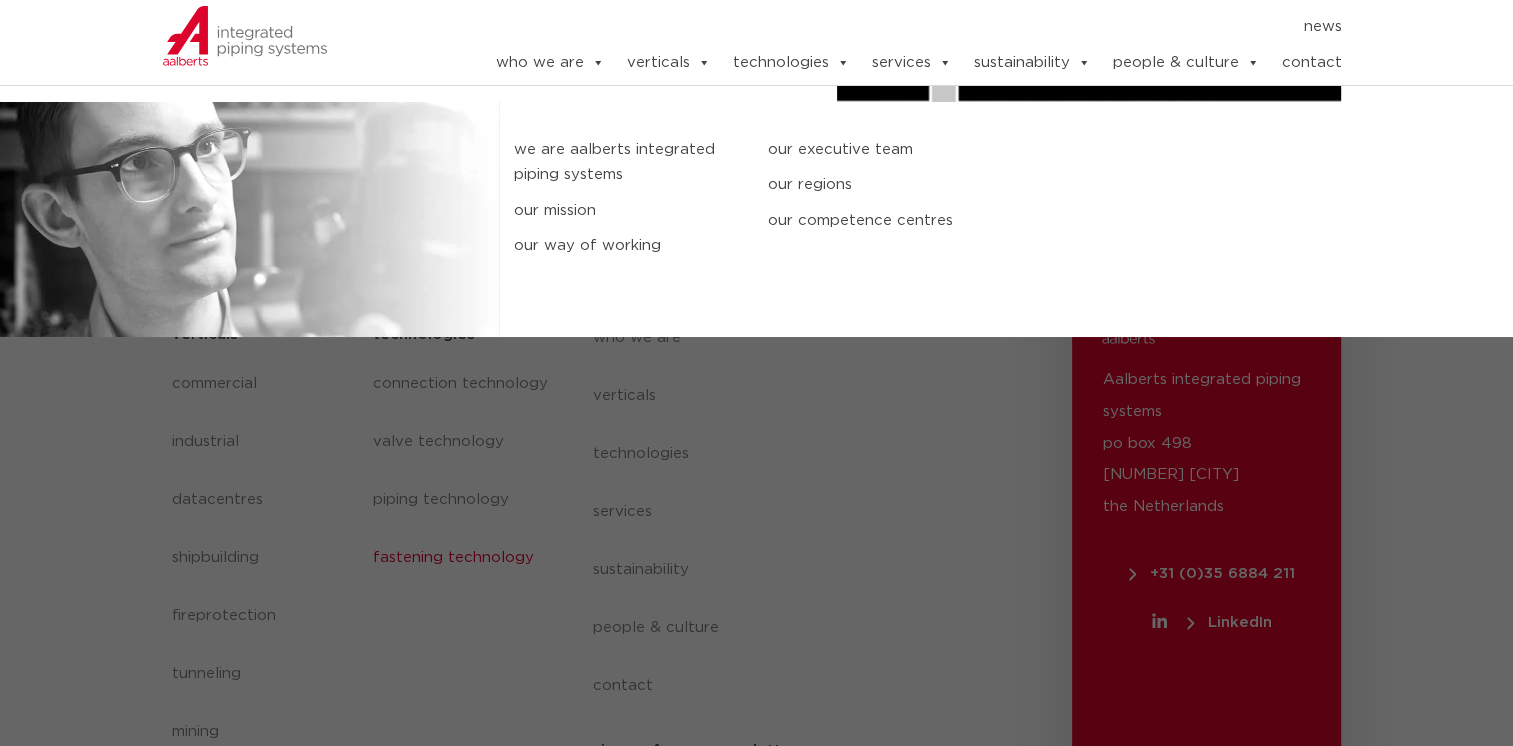 click on "who we are" at bounding box center (549, 63) 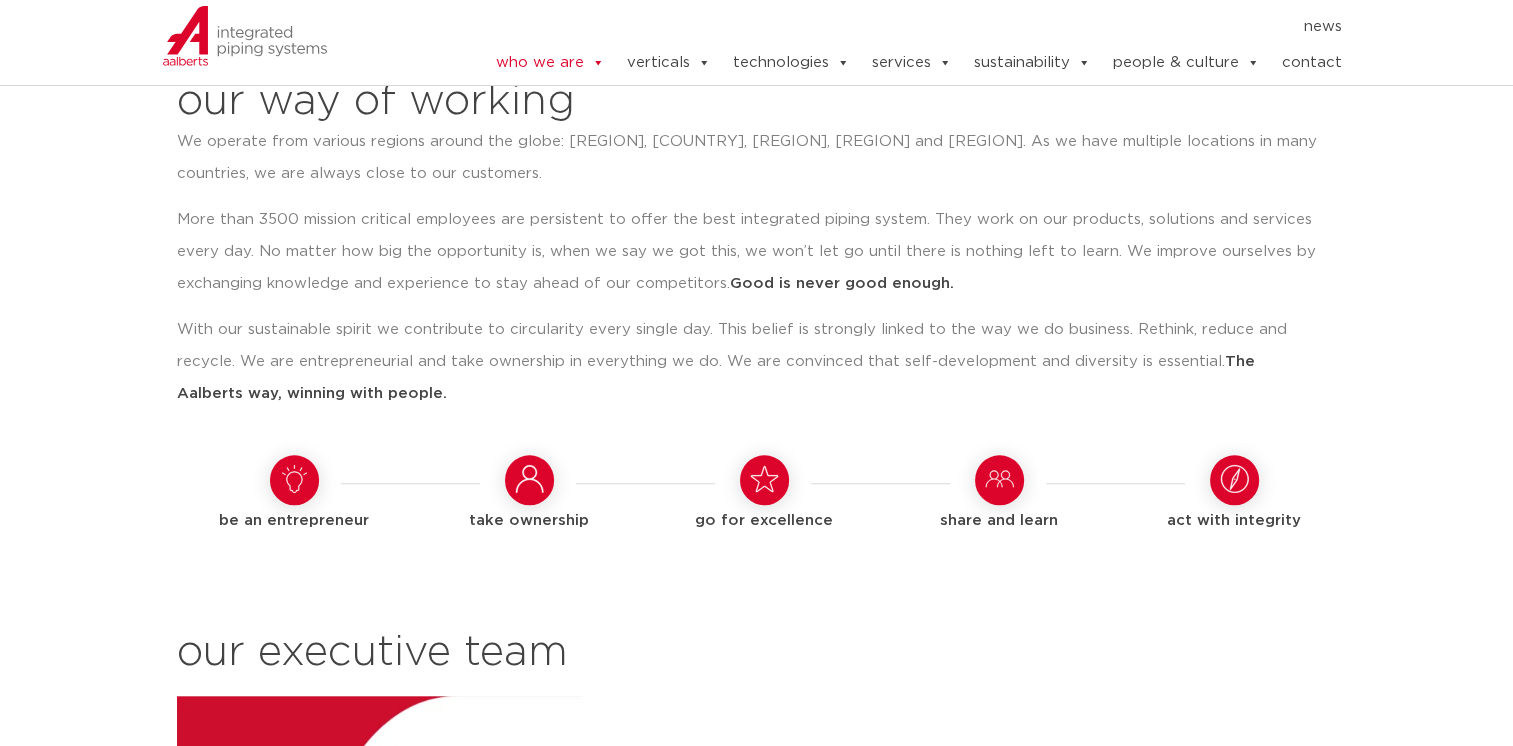 scroll, scrollTop: 1600, scrollLeft: 0, axis: vertical 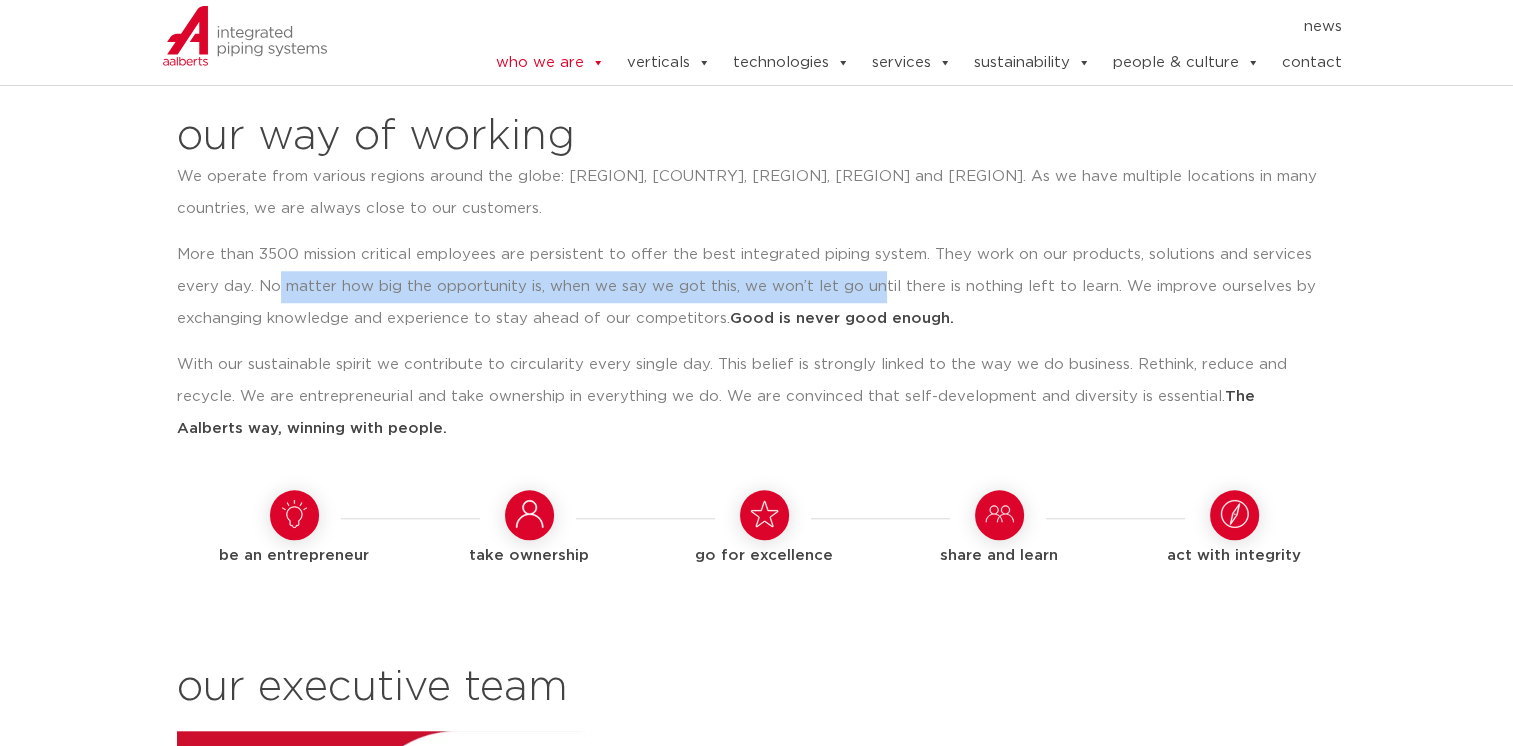 drag, startPoint x: 280, startPoint y: 245, endPoint x: 887, endPoint y: 253, distance: 607.05273 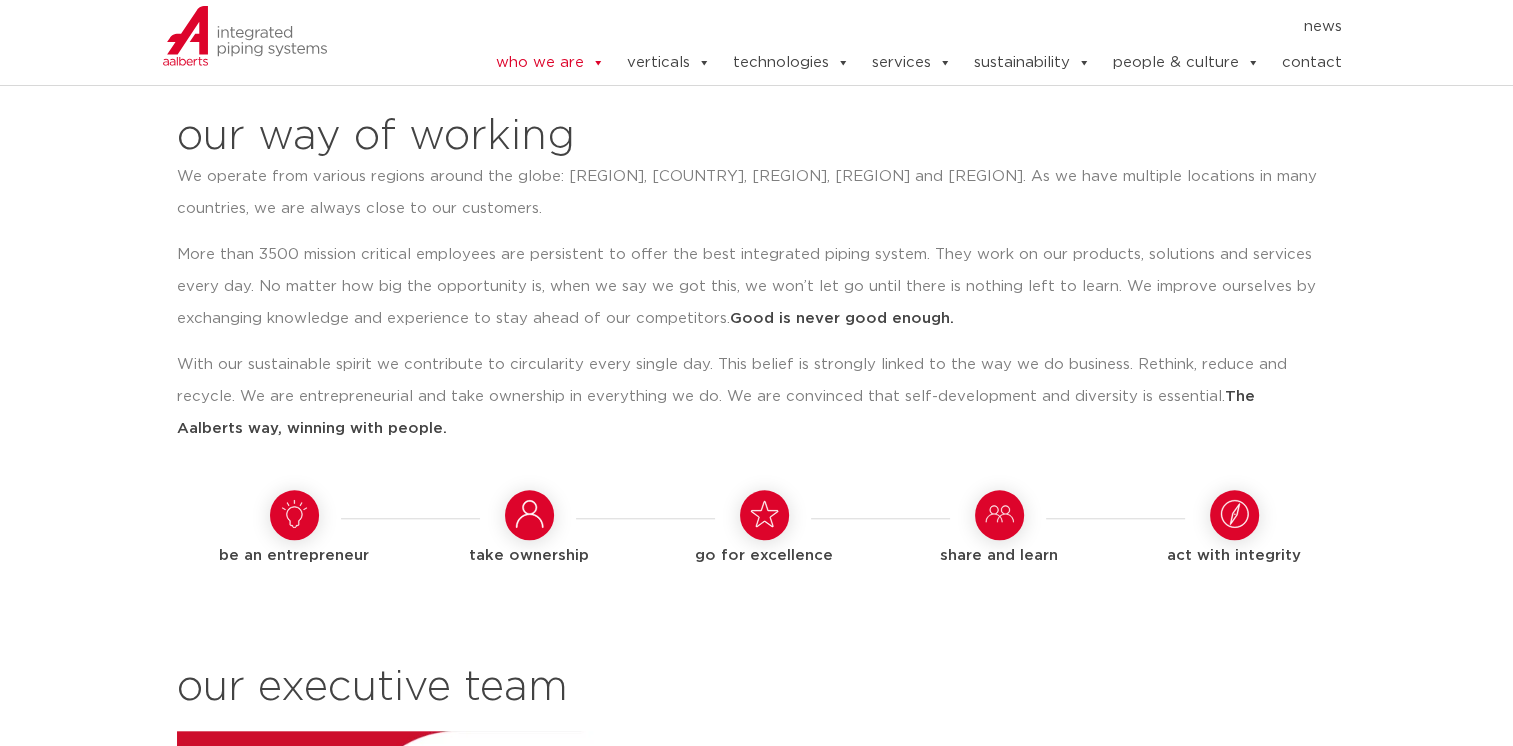 drag, startPoint x: 887, startPoint y: 253, endPoint x: 960, endPoint y: 265, distance: 73.97973 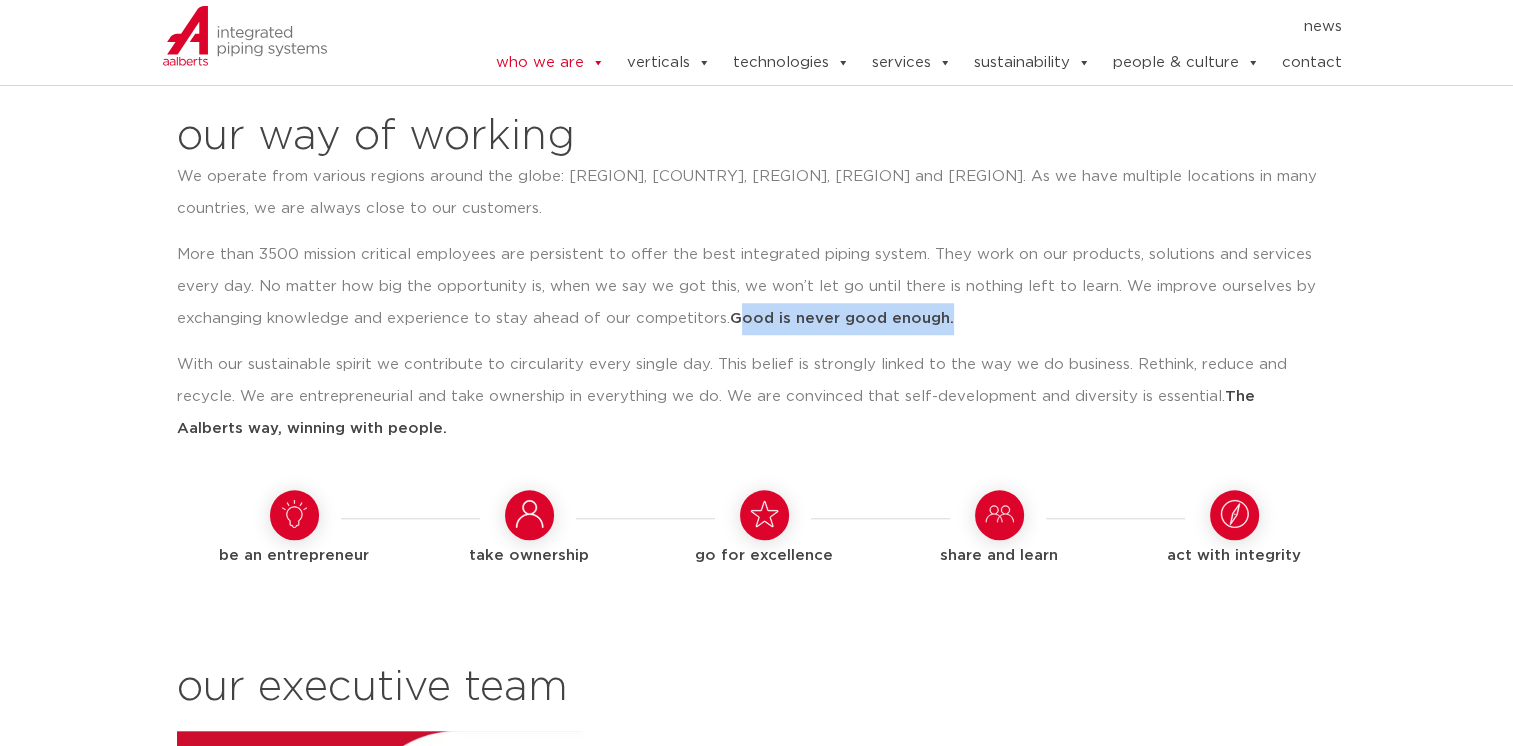 drag, startPoint x: 748, startPoint y: 278, endPoint x: 959, endPoint y: 293, distance: 211.5325 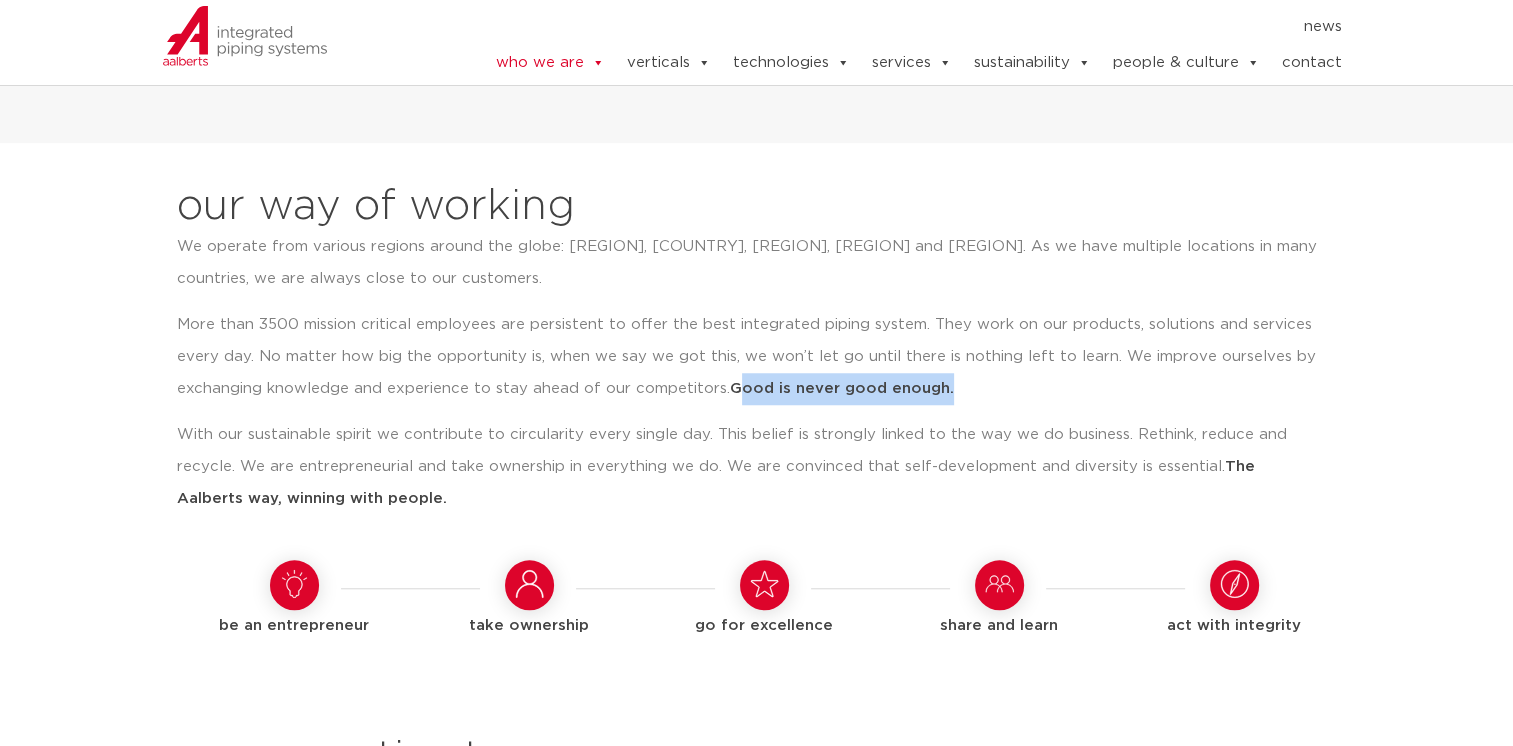 scroll, scrollTop: 1500, scrollLeft: 0, axis: vertical 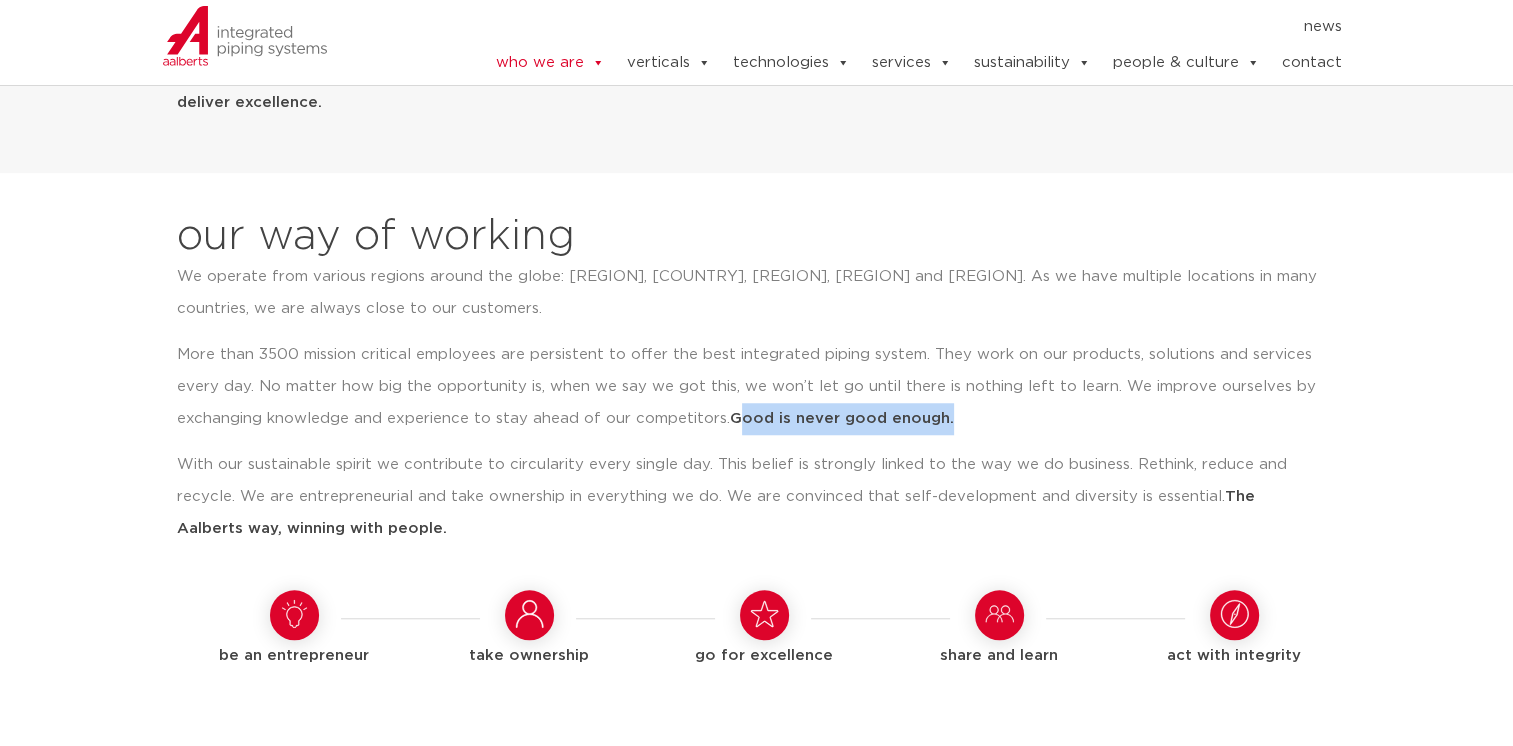 click on "contact" at bounding box center [1311, 63] 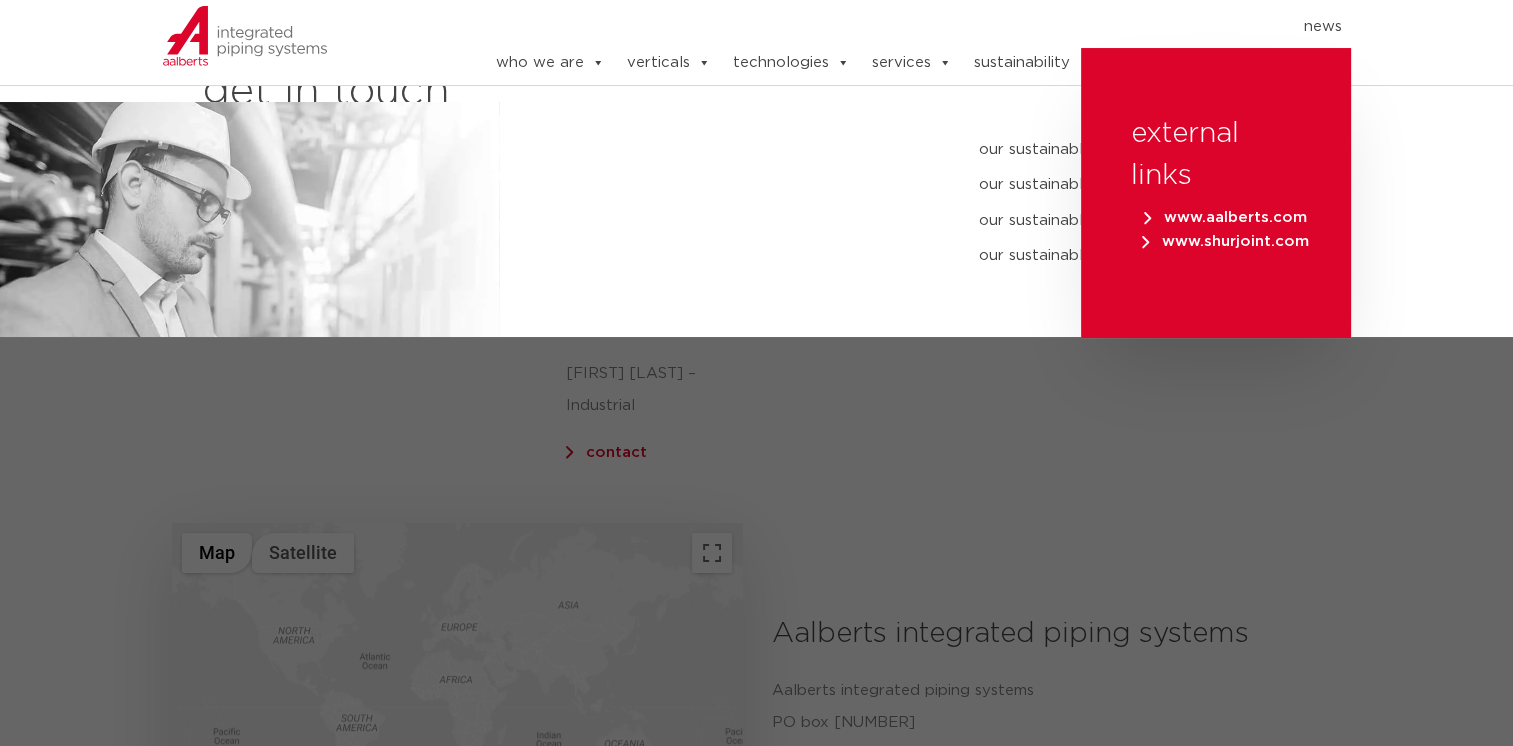 scroll, scrollTop: 0, scrollLeft: 0, axis: both 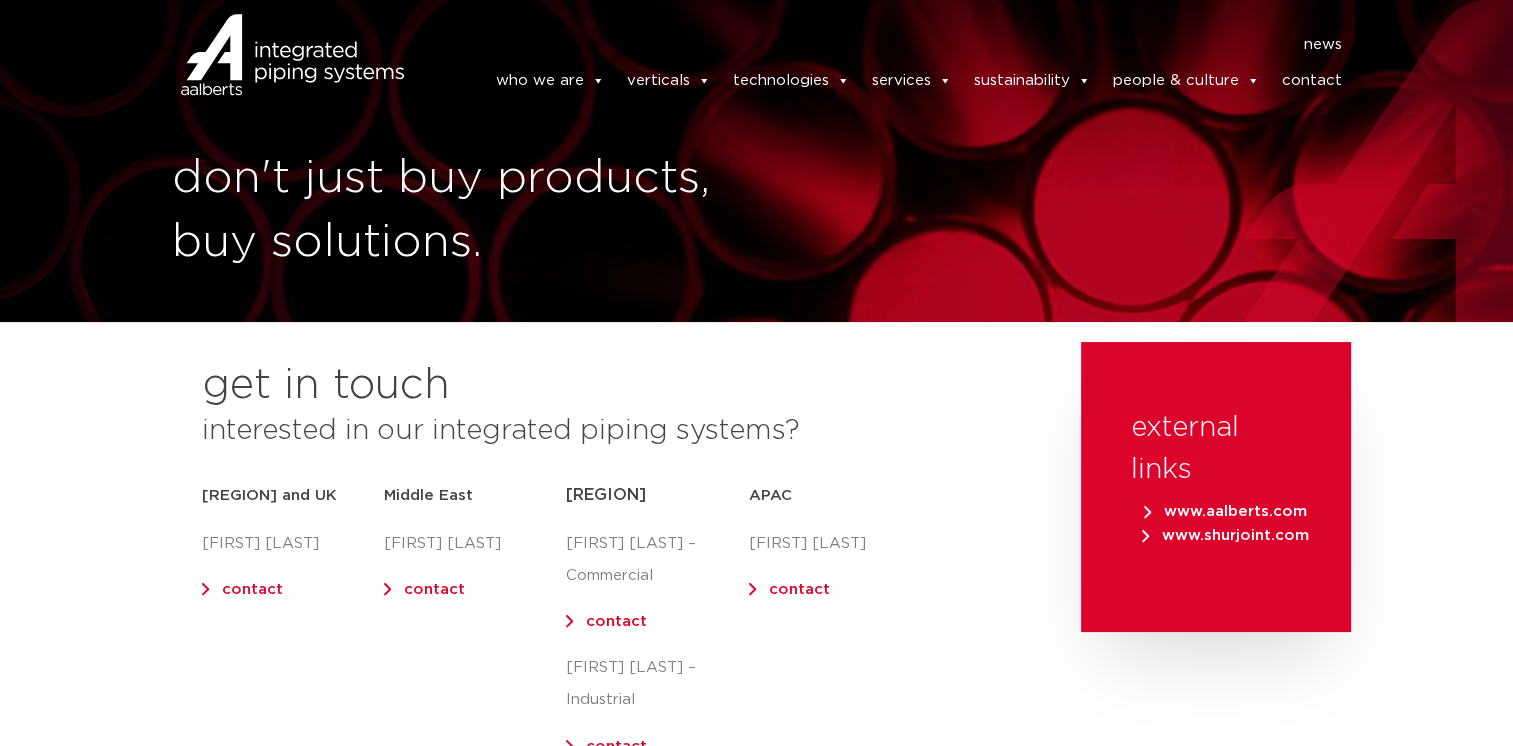 click at bounding box center [245, 81] 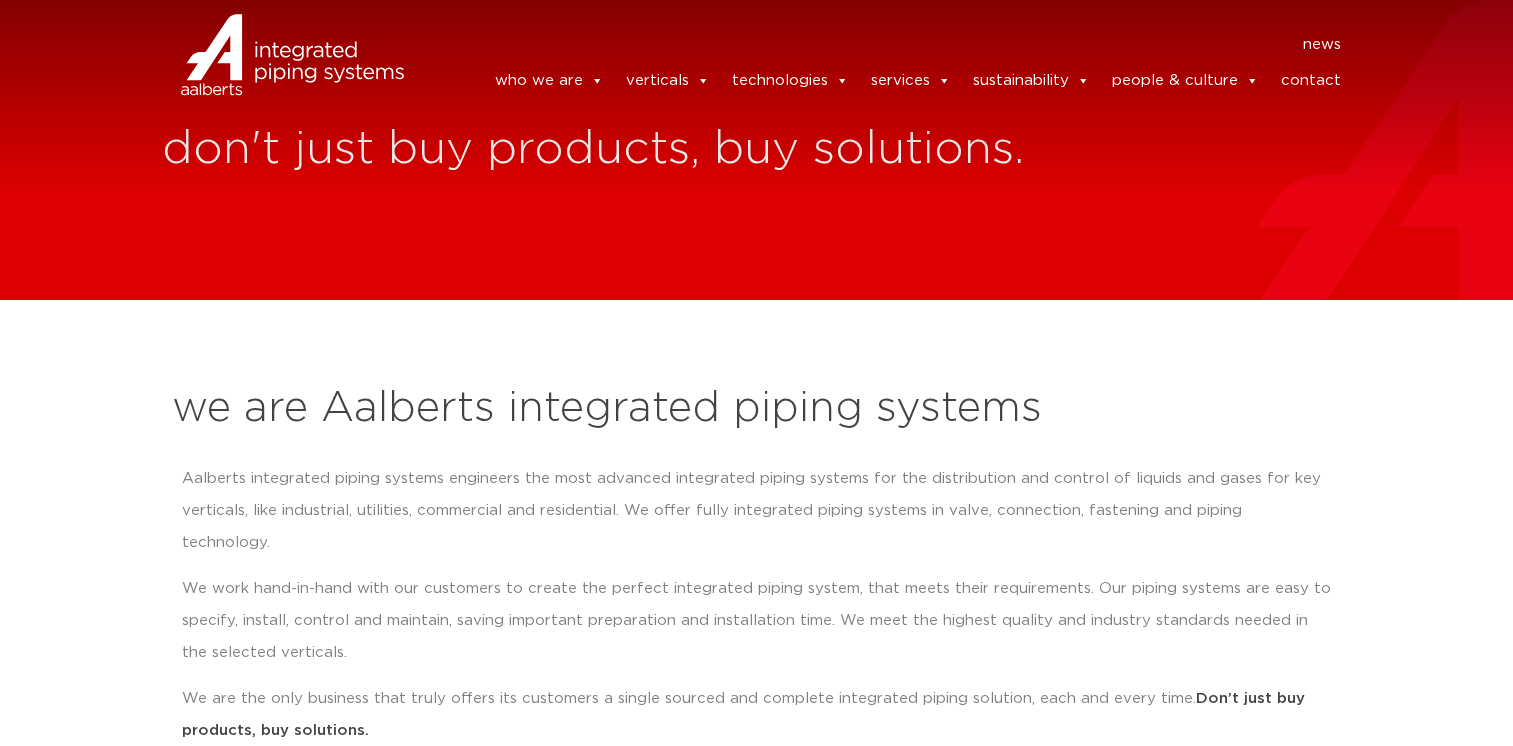 scroll, scrollTop: 0, scrollLeft: 0, axis: both 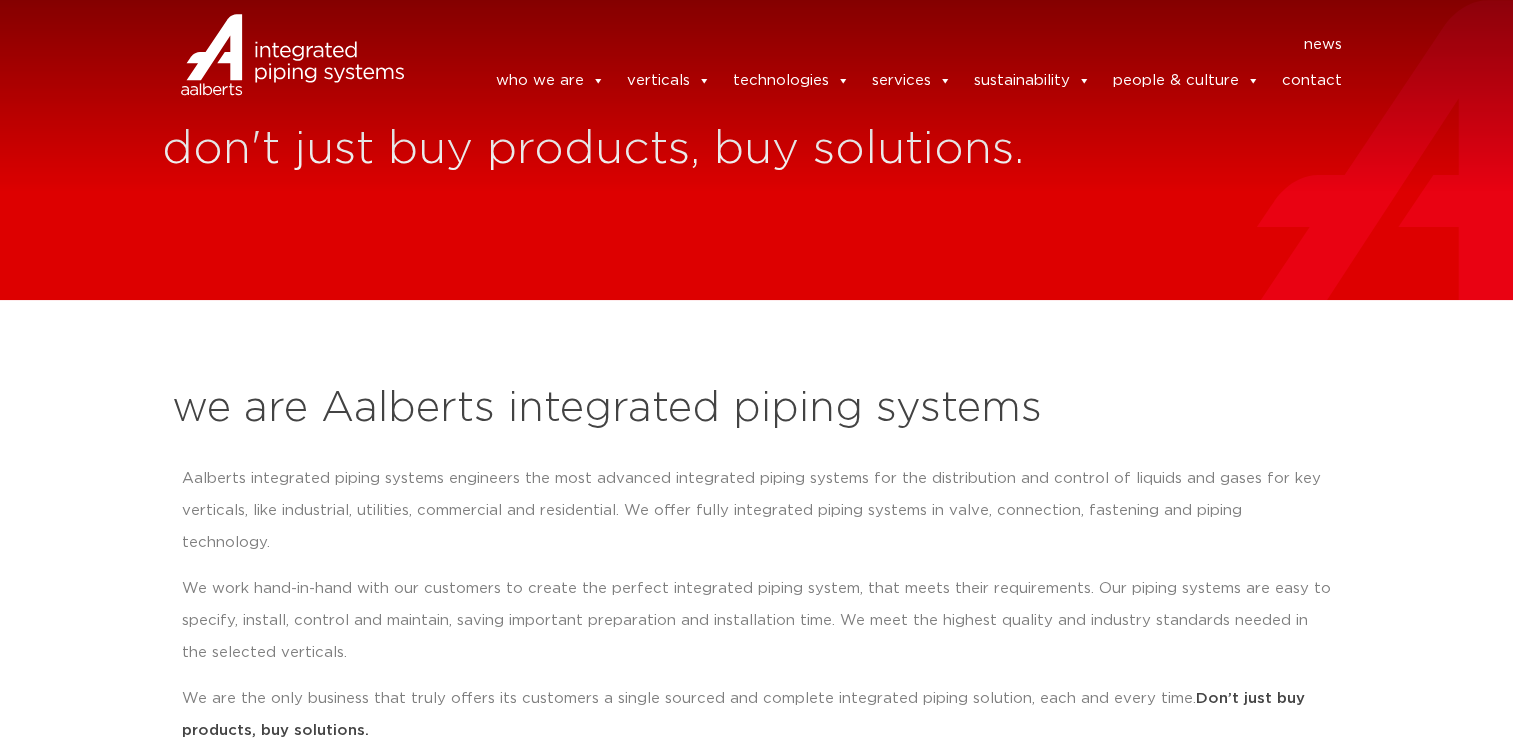 click at bounding box center (245, 81) 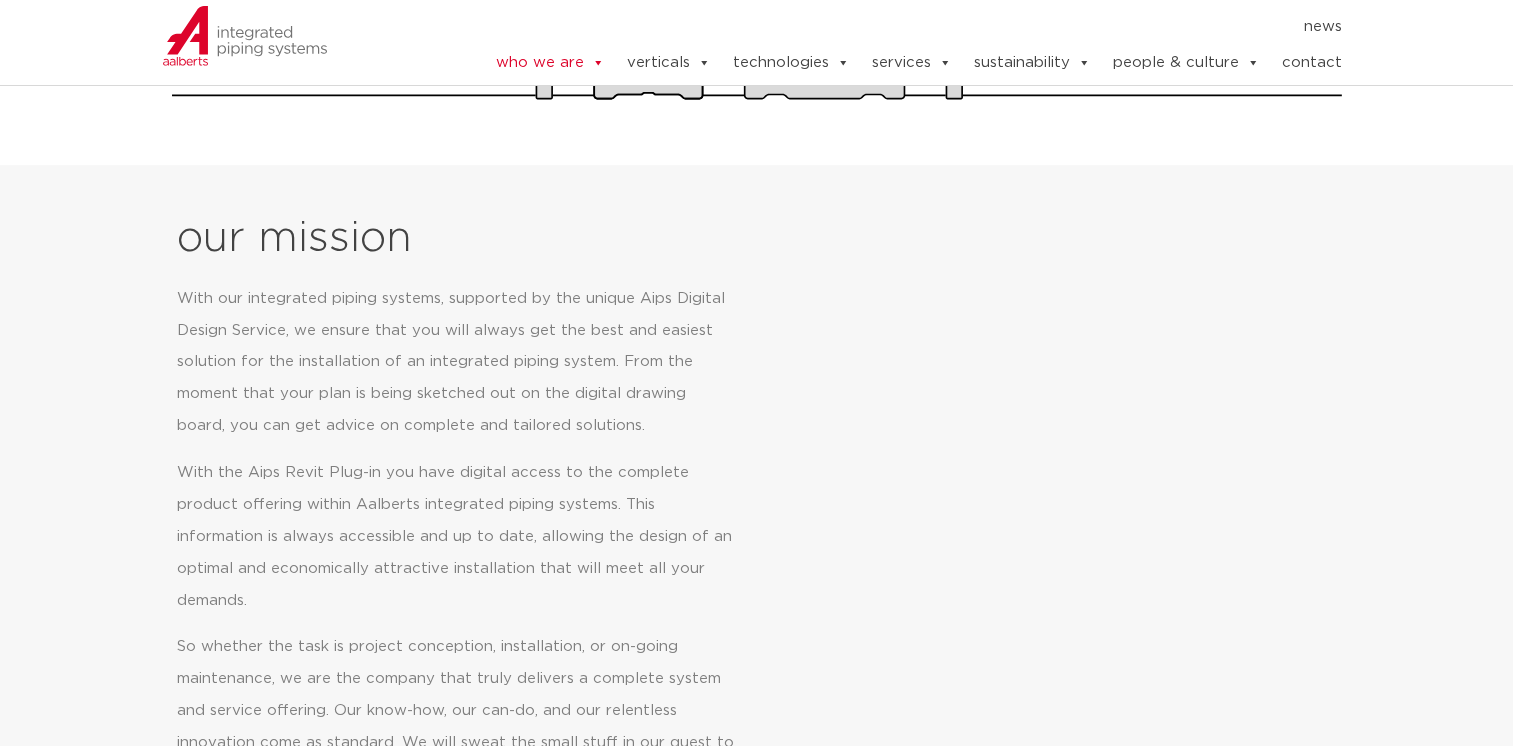 scroll, scrollTop: 800, scrollLeft: 0, axis: vertical 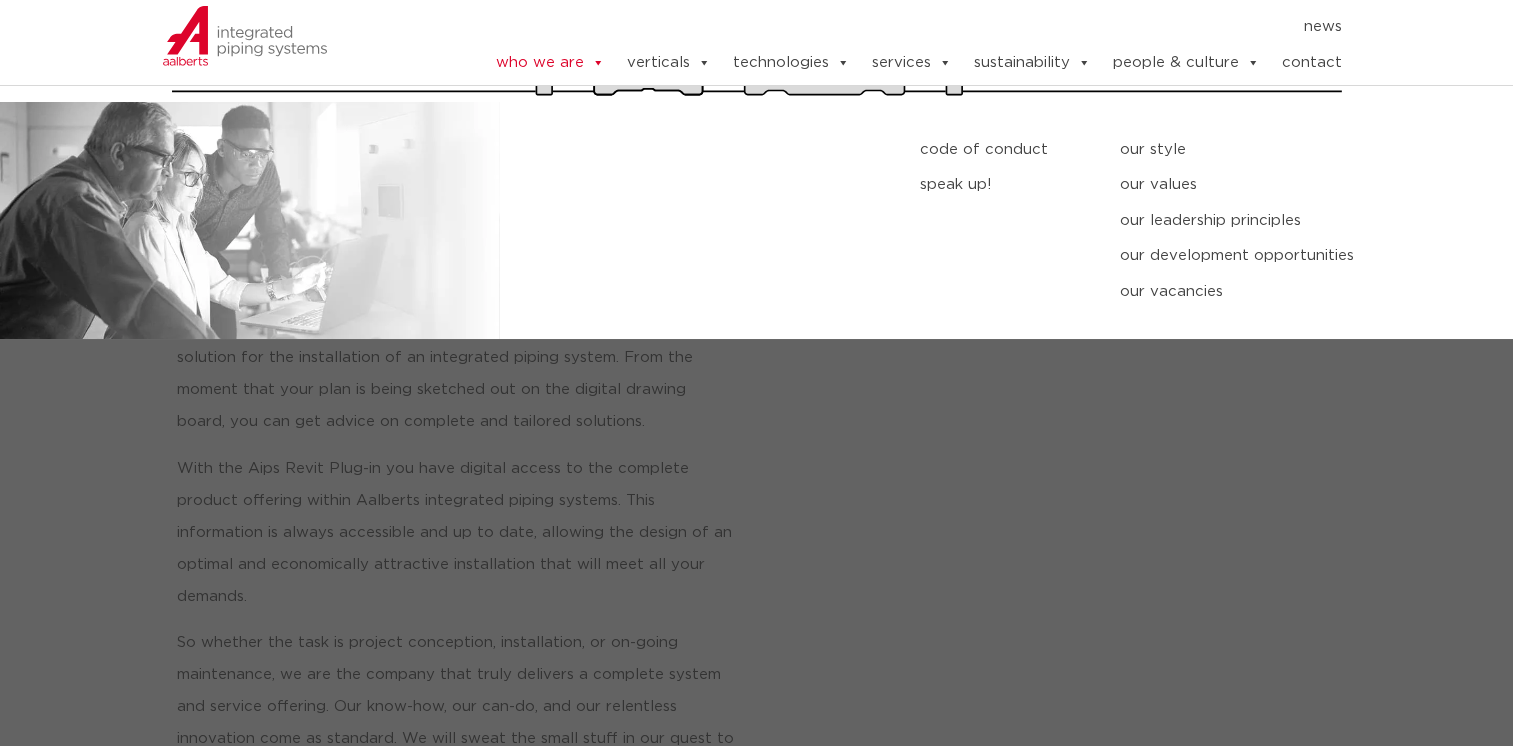 click on "people & culture" at bounding box center (1185, 63) 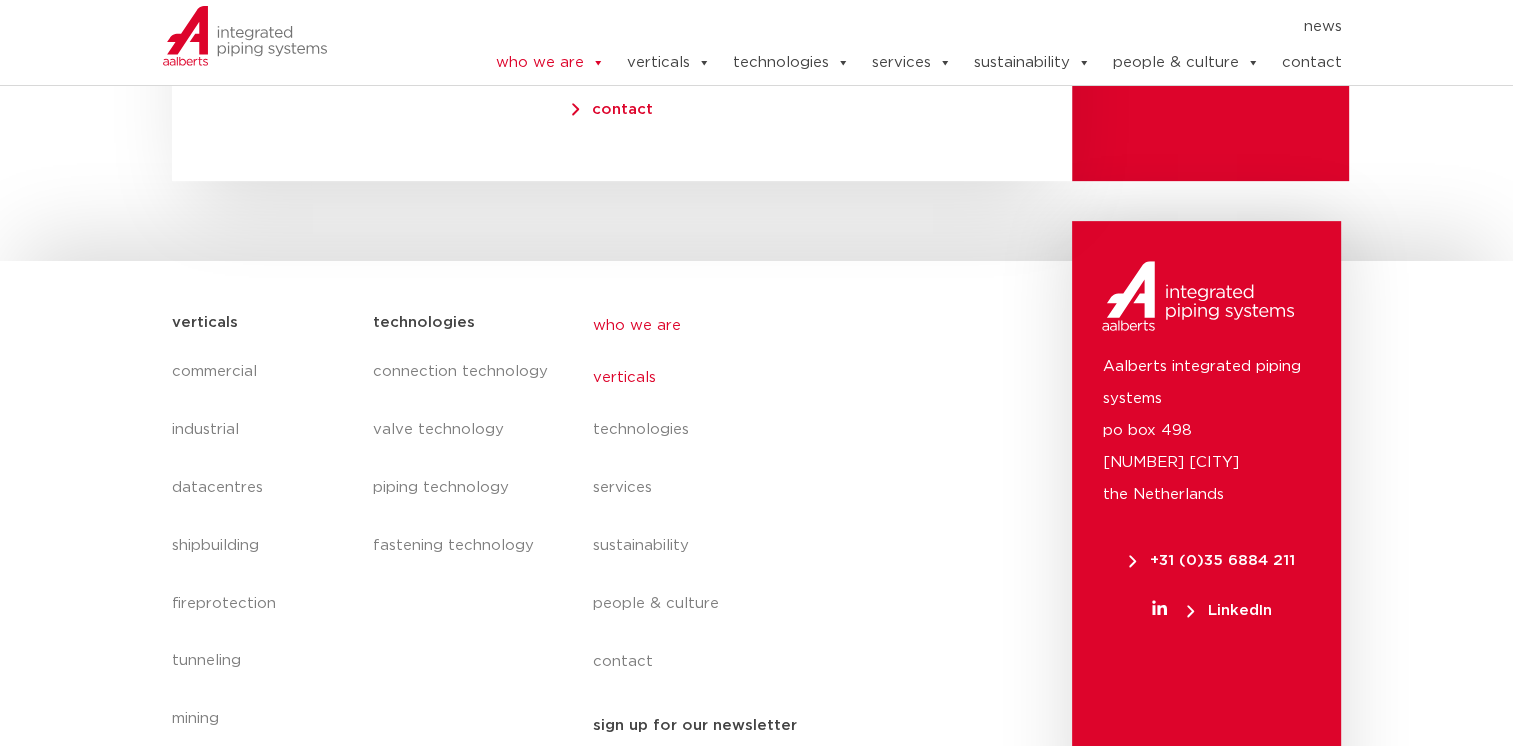 scroll, scrollTop: 8421, scrollLeft: 0, axis: vertical 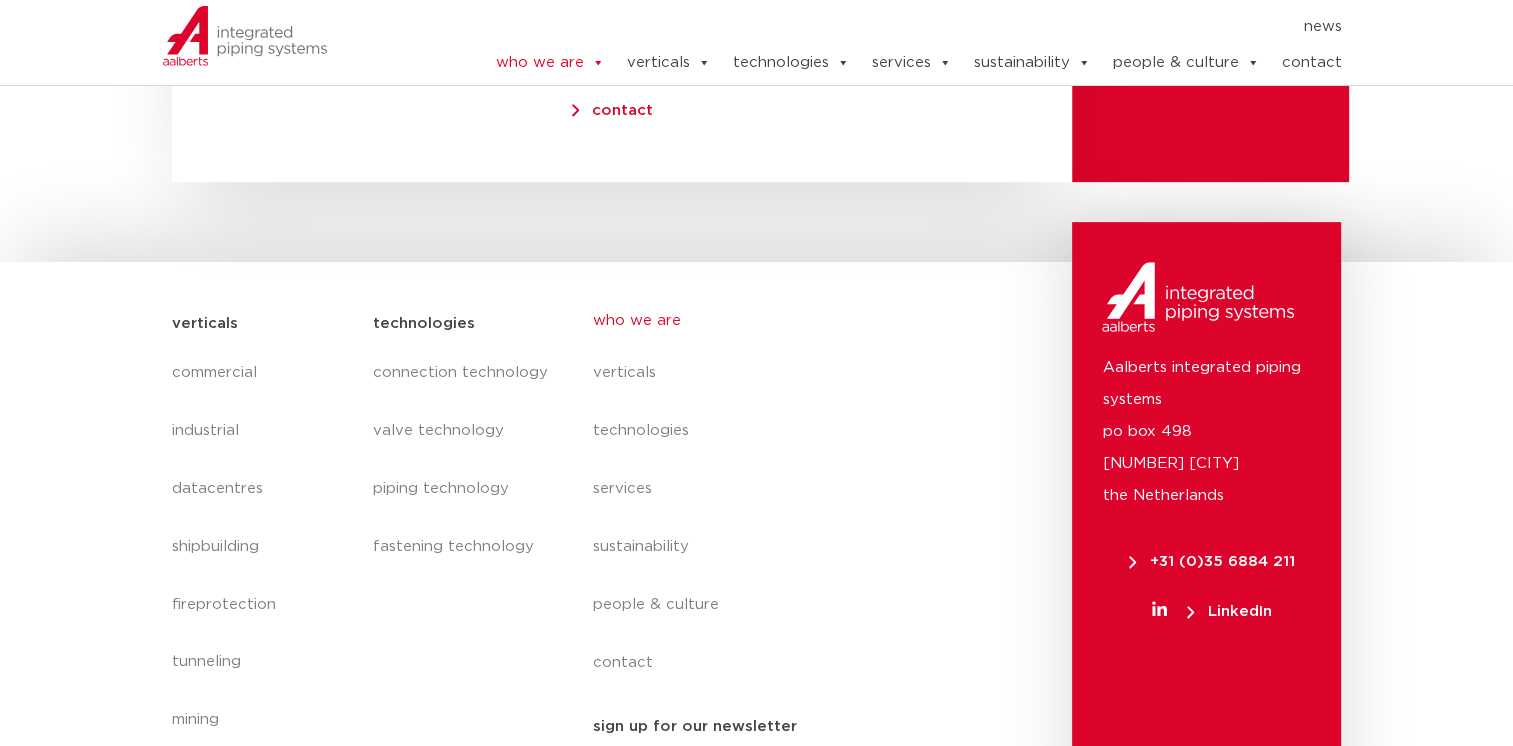 click on "who we are" 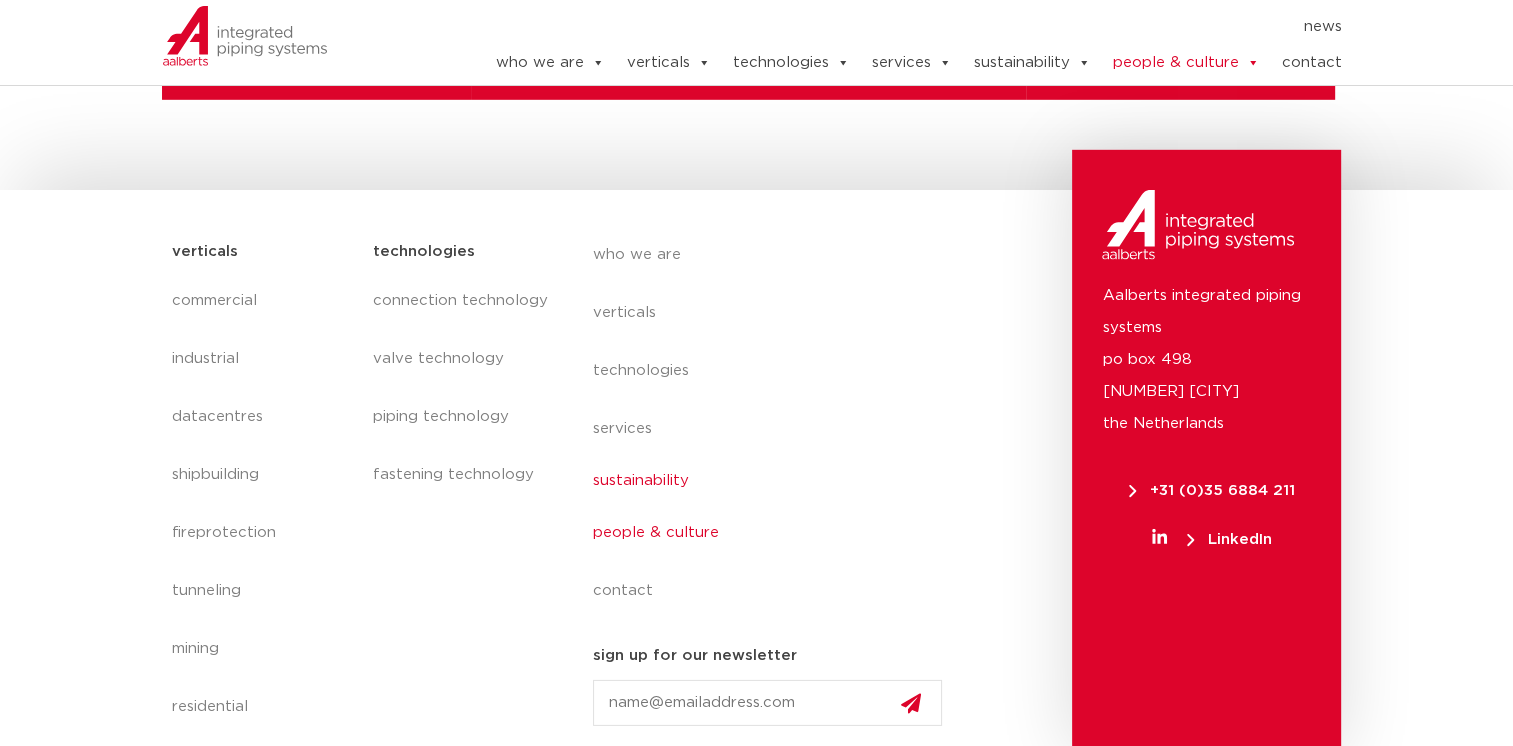 scroll, scrollTop: 6028, scrollLeft: 0, axis: vertical 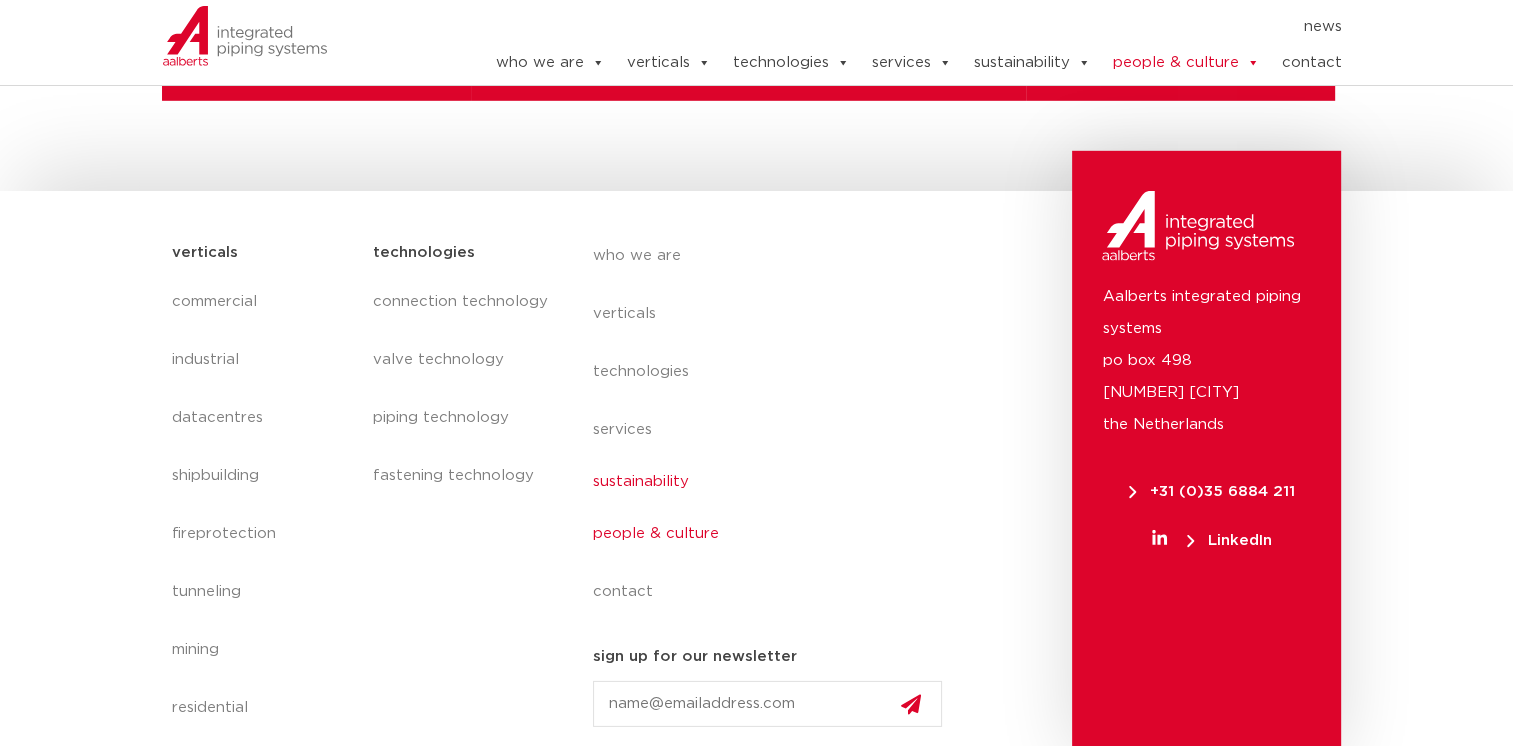 click on "sustainability" 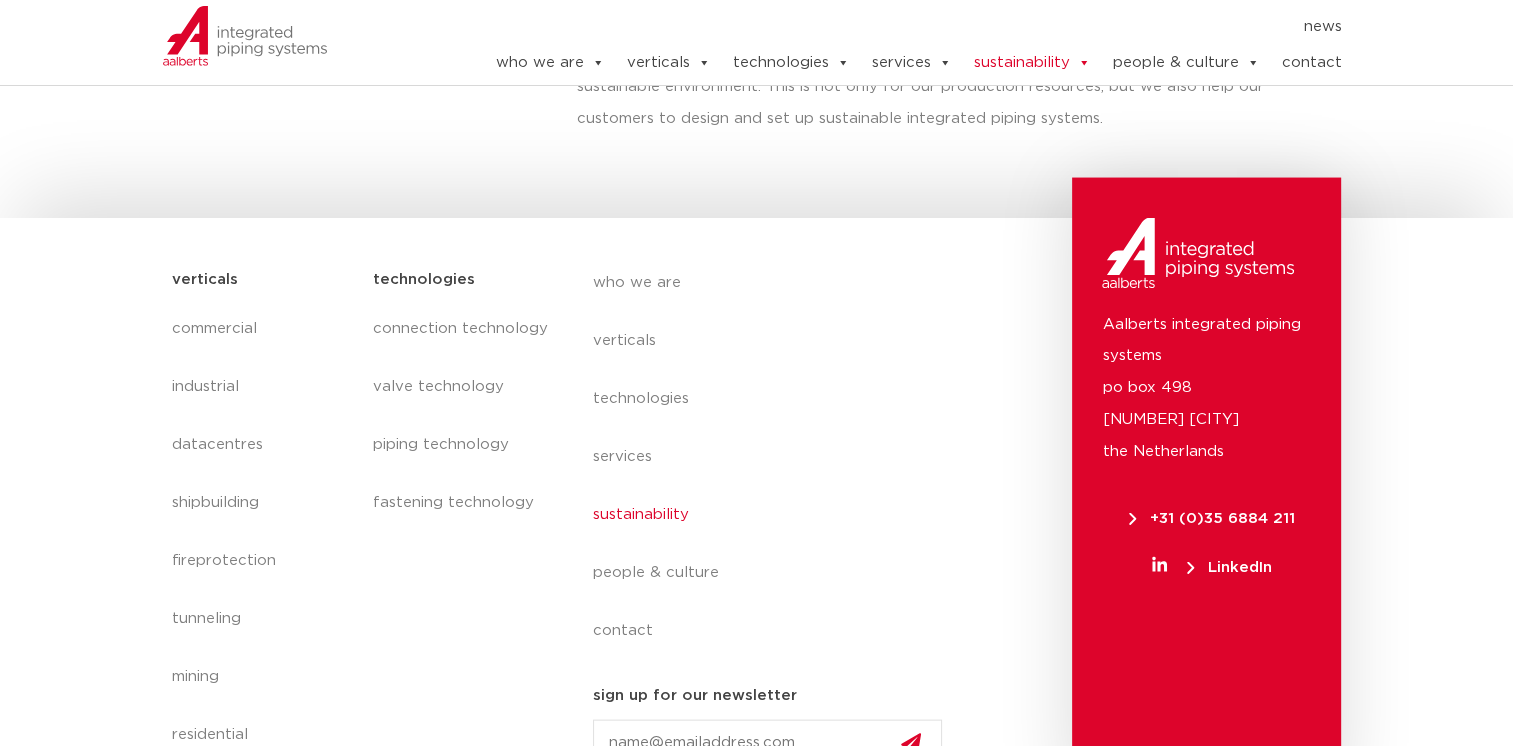 scroll, scrollTop: 4019, scrollLeft: 0, axis: vertical 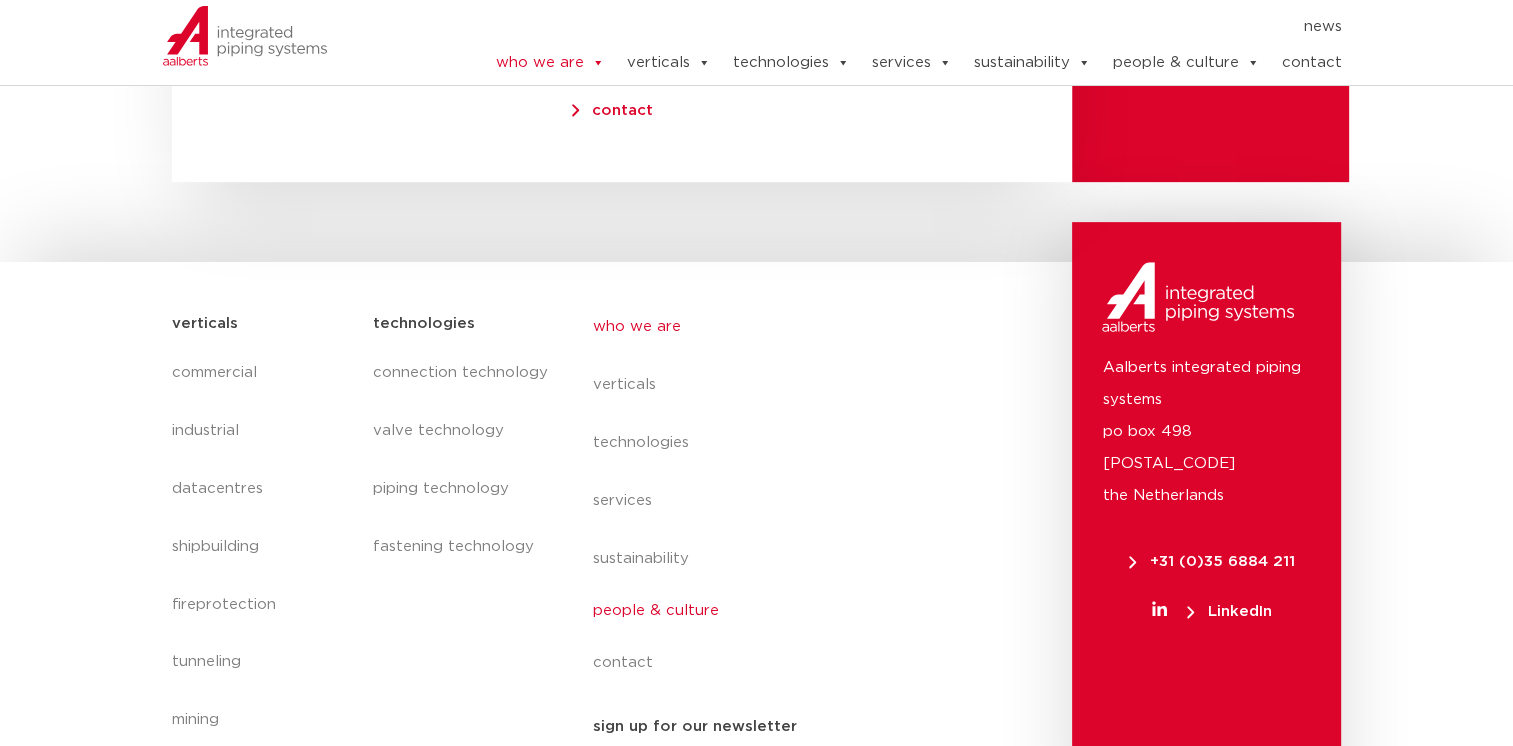 click on "people & culture" 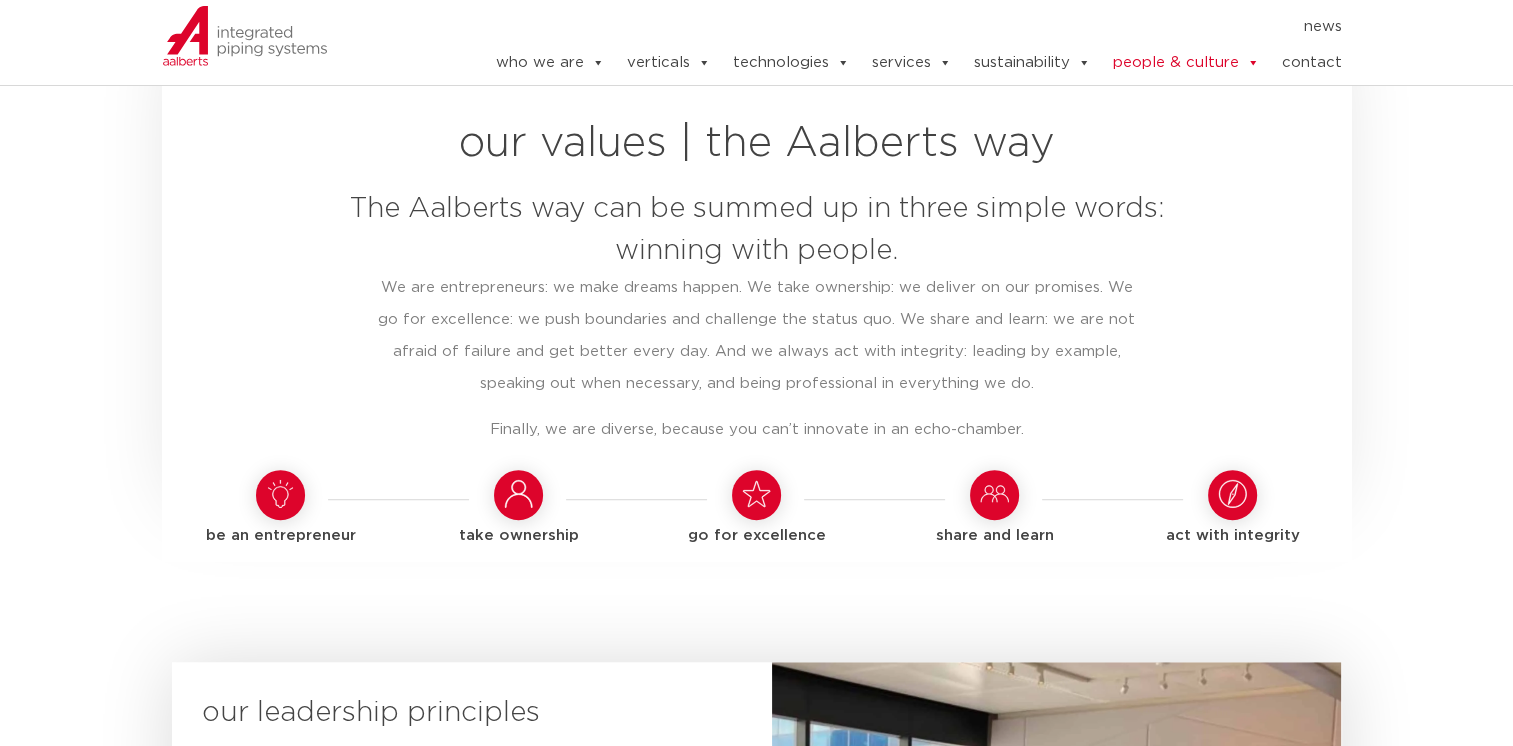 scroll, scrollTop: 940, scrollLeft: 0, axis: vertical 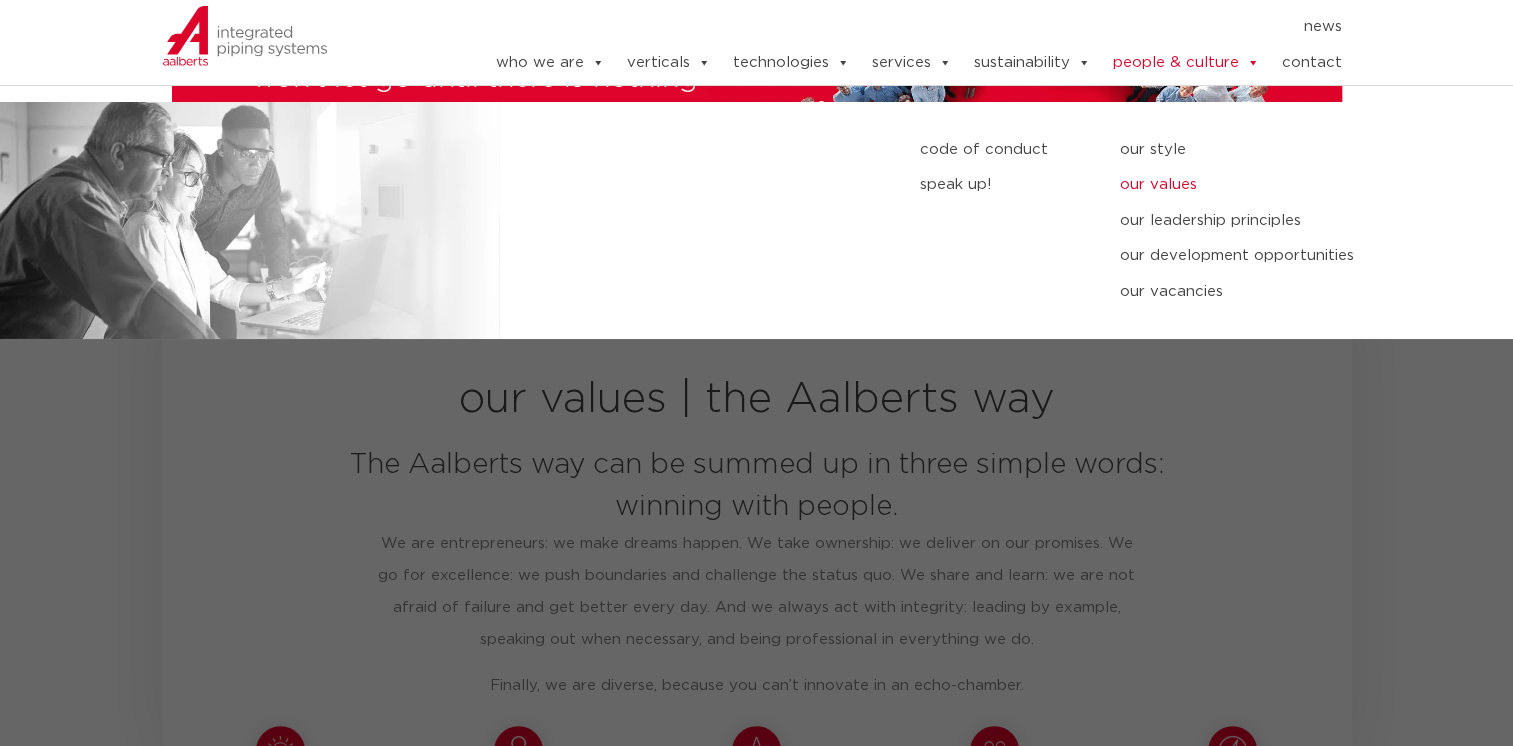 click on "our values" at bounding box center (1257, 185) 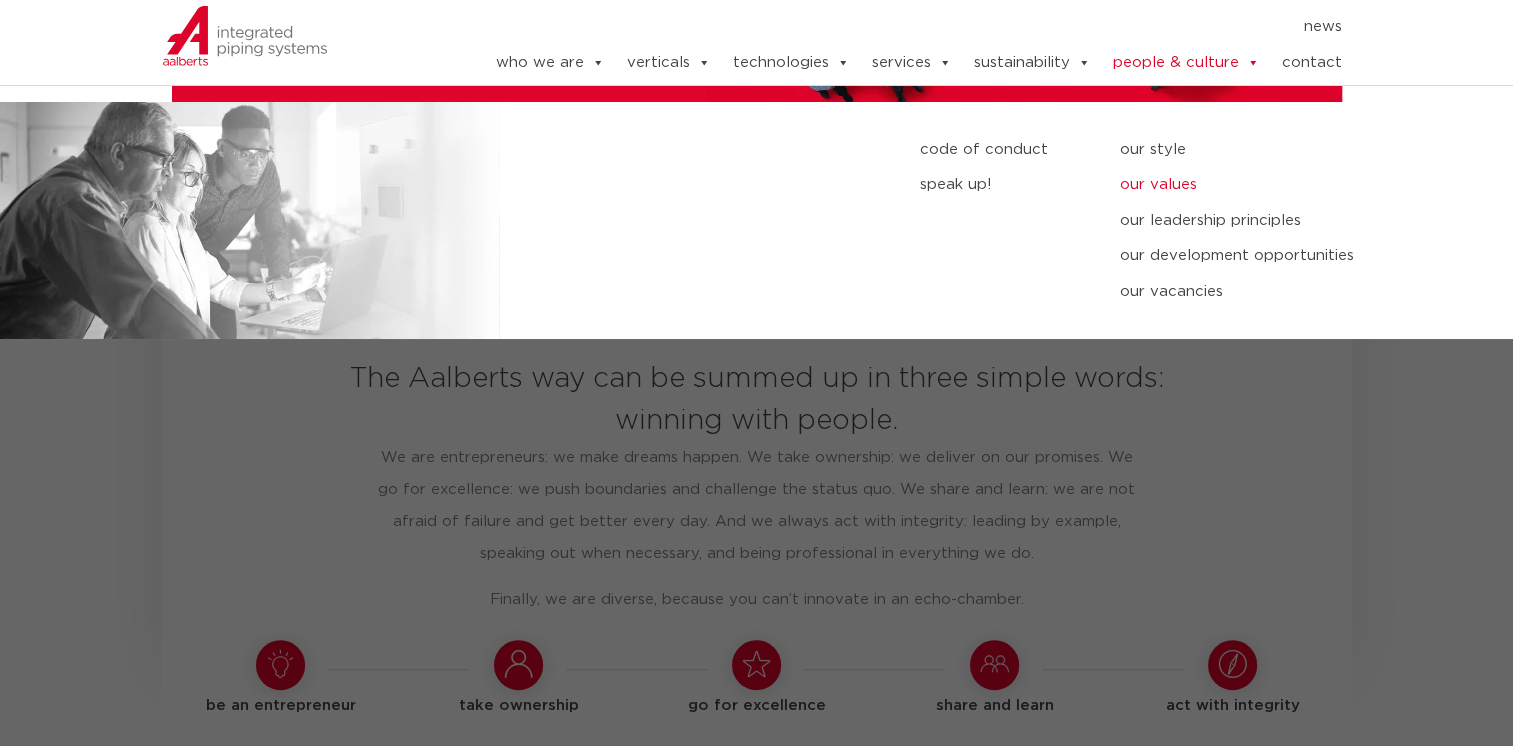 scroll, scrollTop: 1155, scrollLeft: 0, axis: vertical 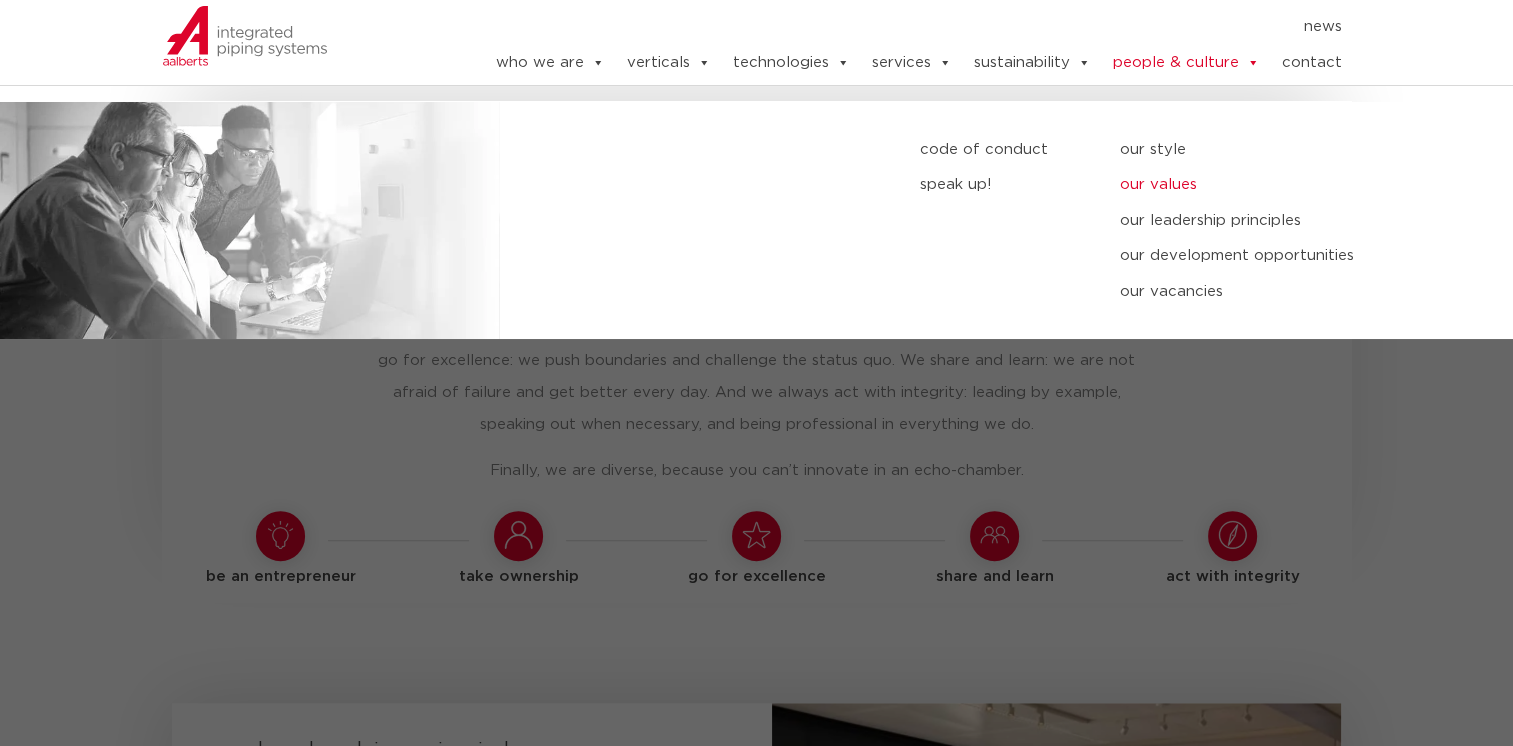 click on "our values" at bounding box center (1257, 185) 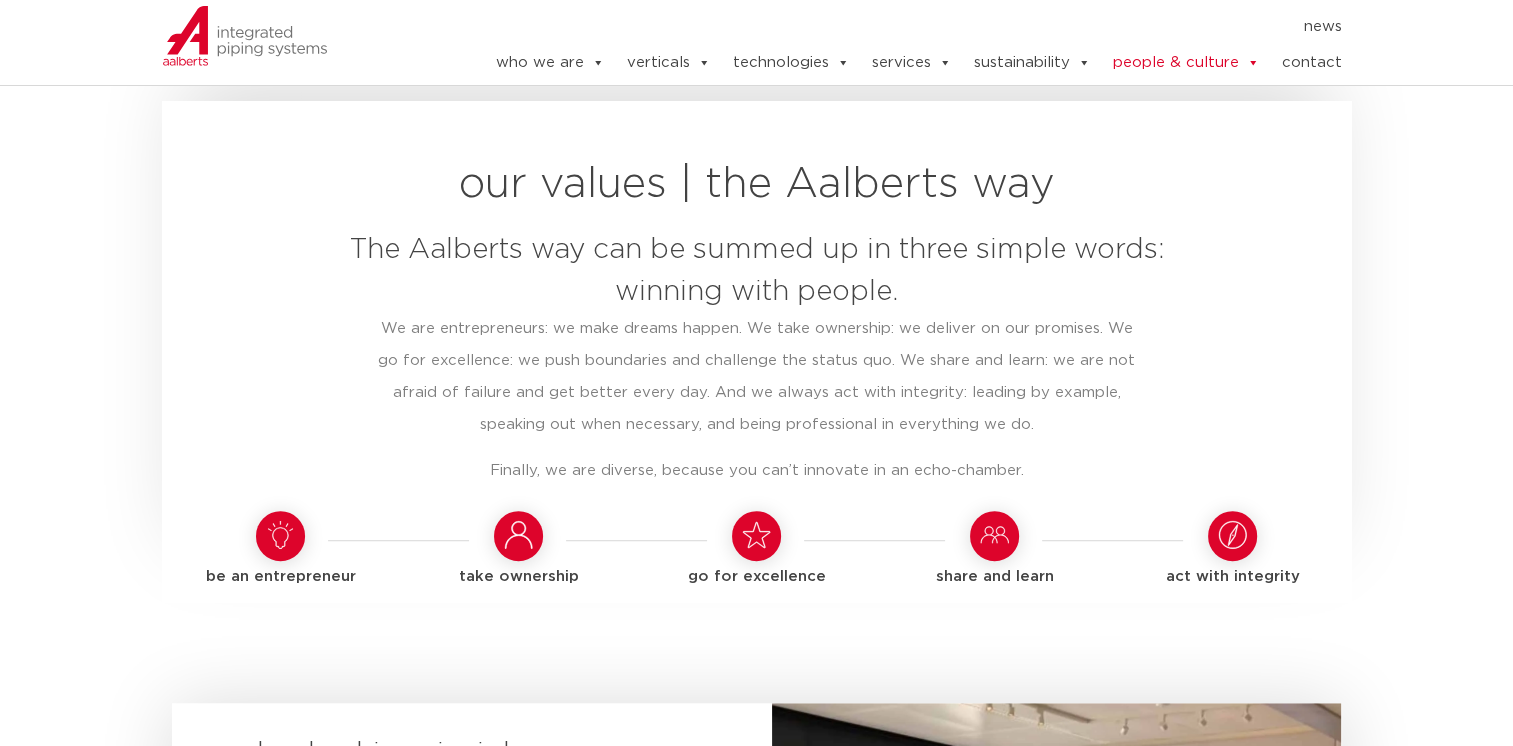 click on "news" 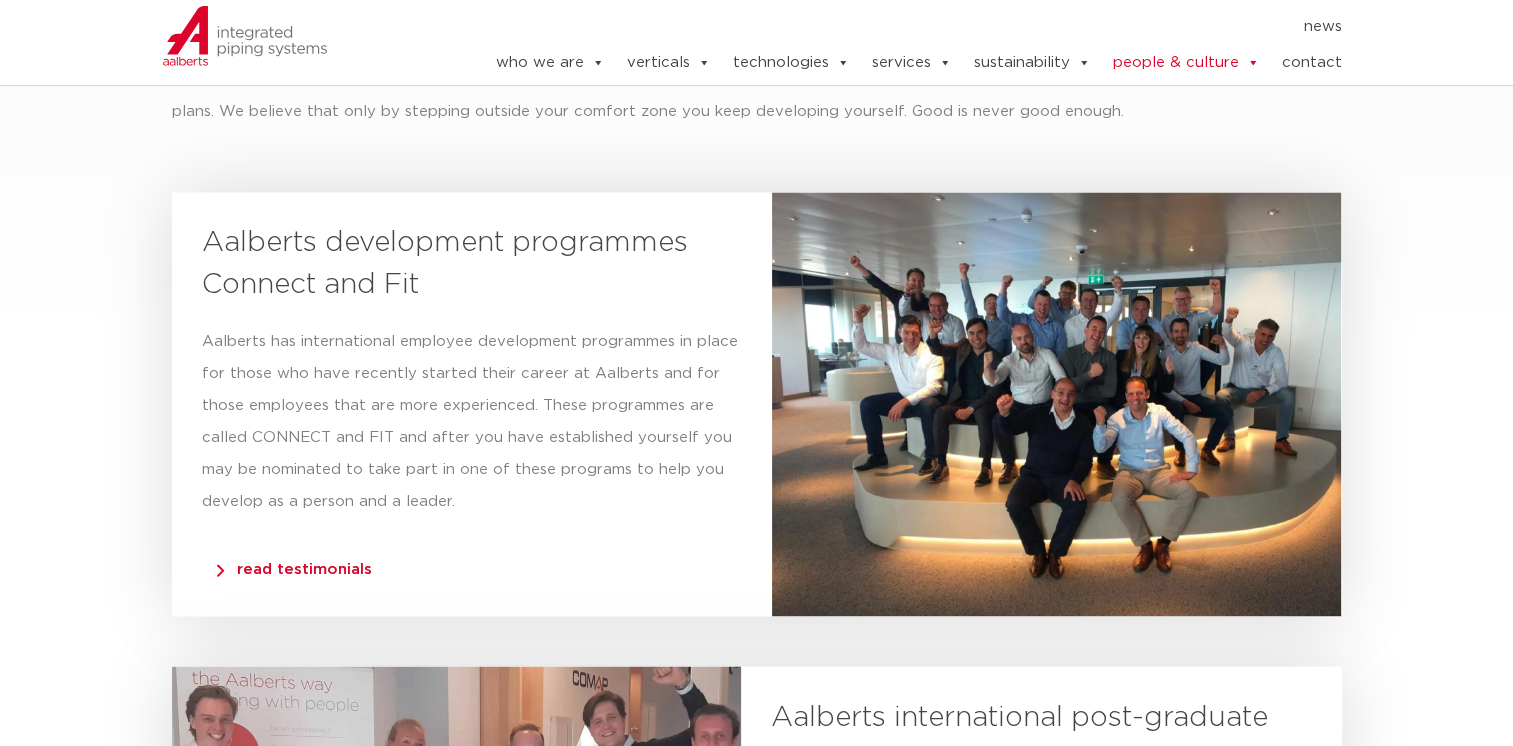 scroll, scrollTop: 3055, scrollLeft: 0, axis: vertical 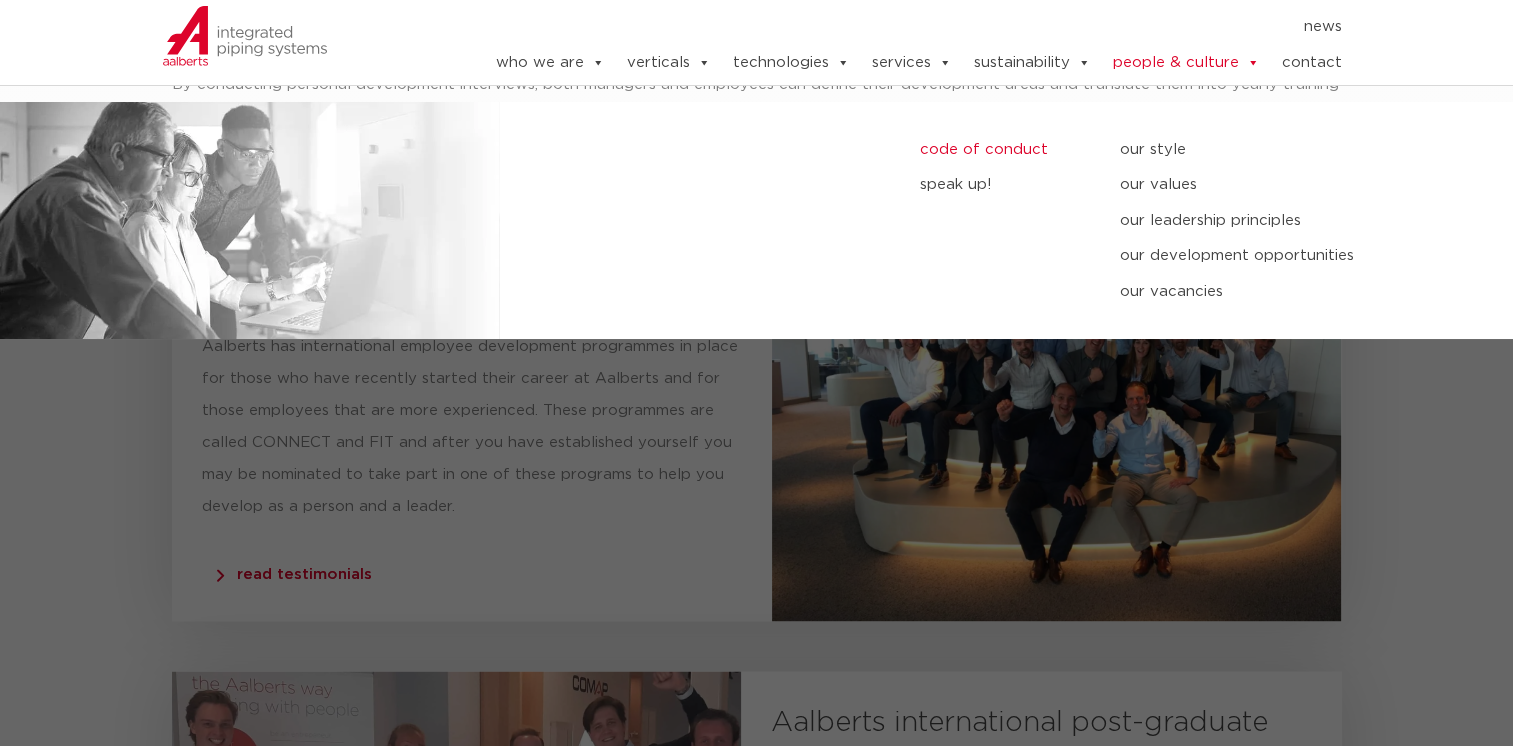 click on "code of conduct" at bounding box center (1005, 150) 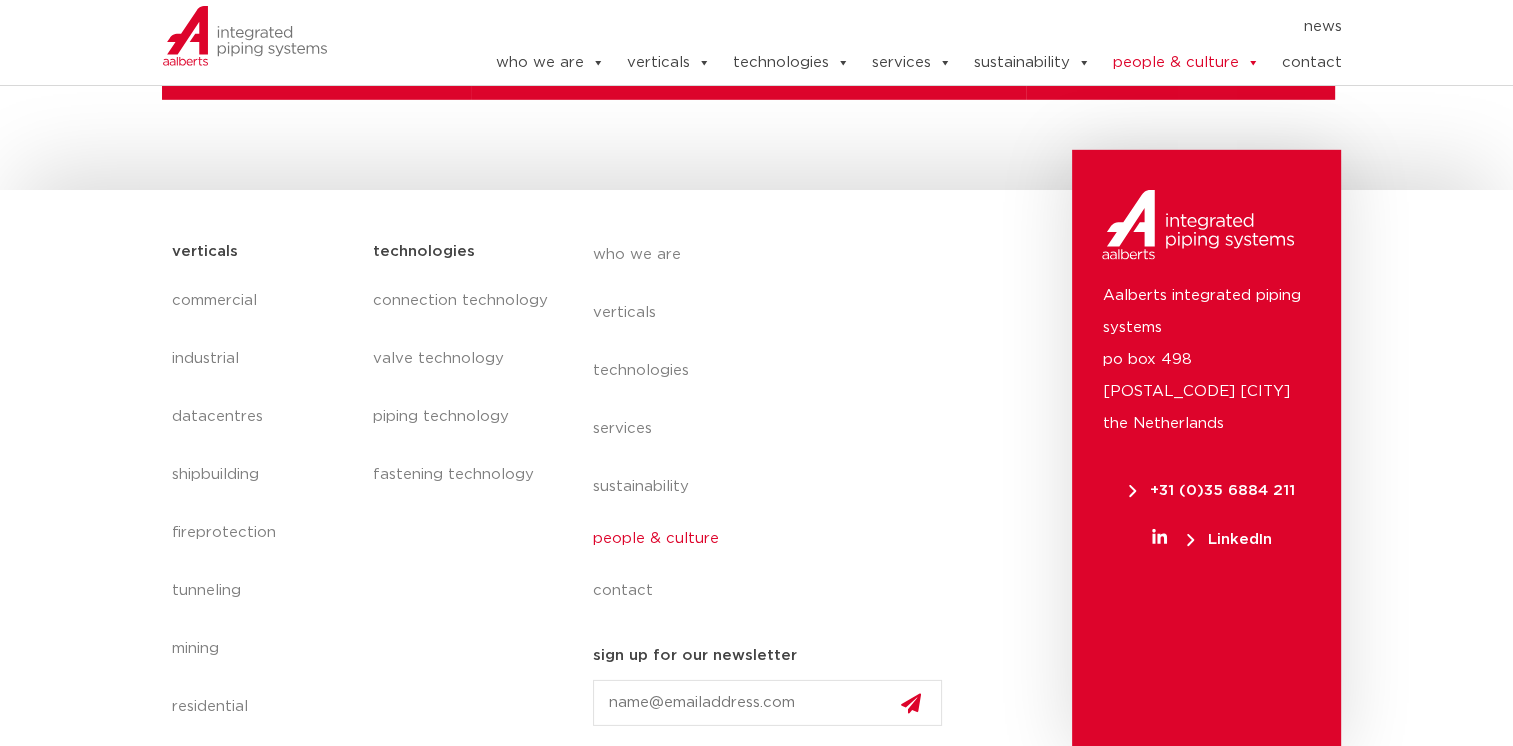 scroll, scrollTop: 6028, scrollLeft: 0, axis: vertical 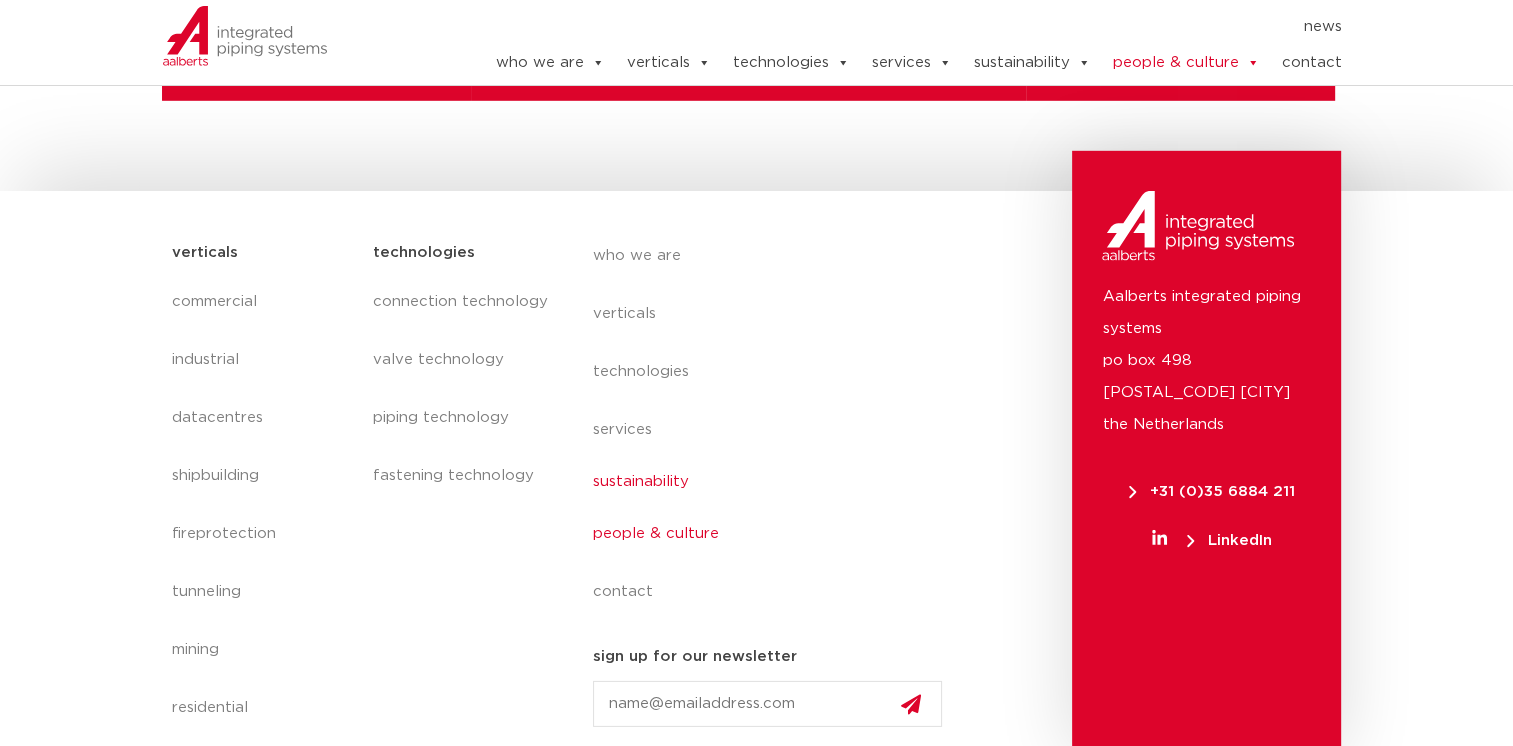 click on "sustainability" 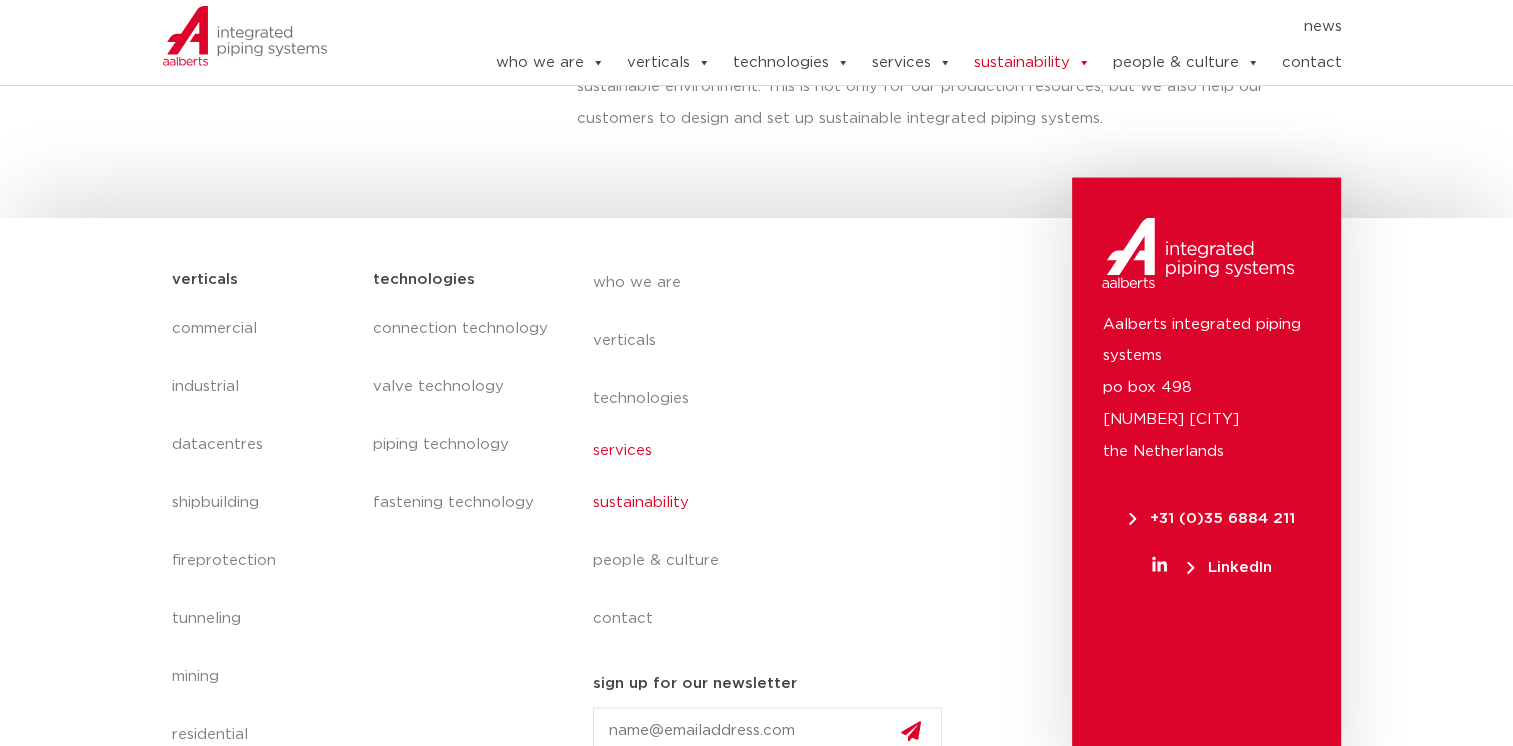 scroll, scrollTop: 4015, scrollLeft: 0, axis: vertical 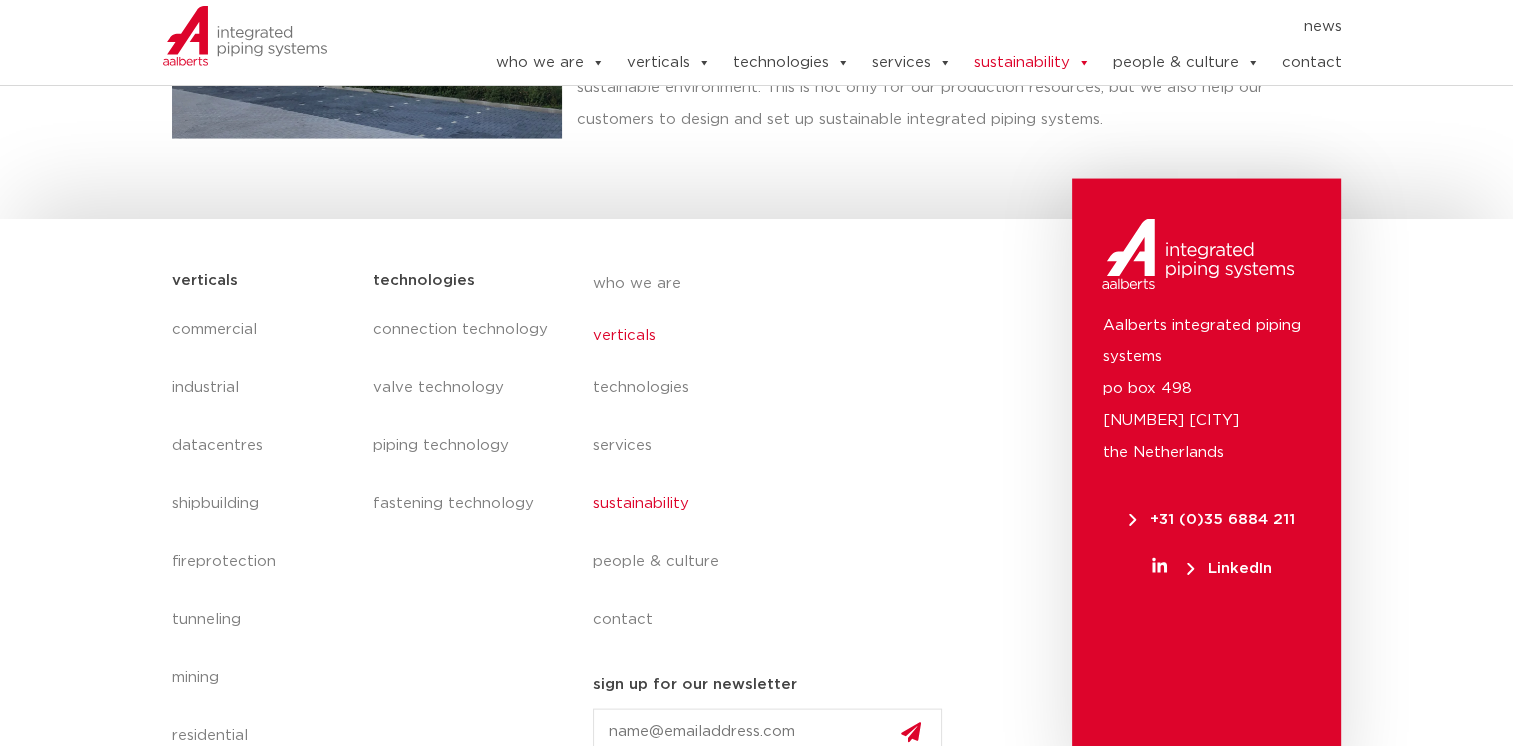 click on "verticals" 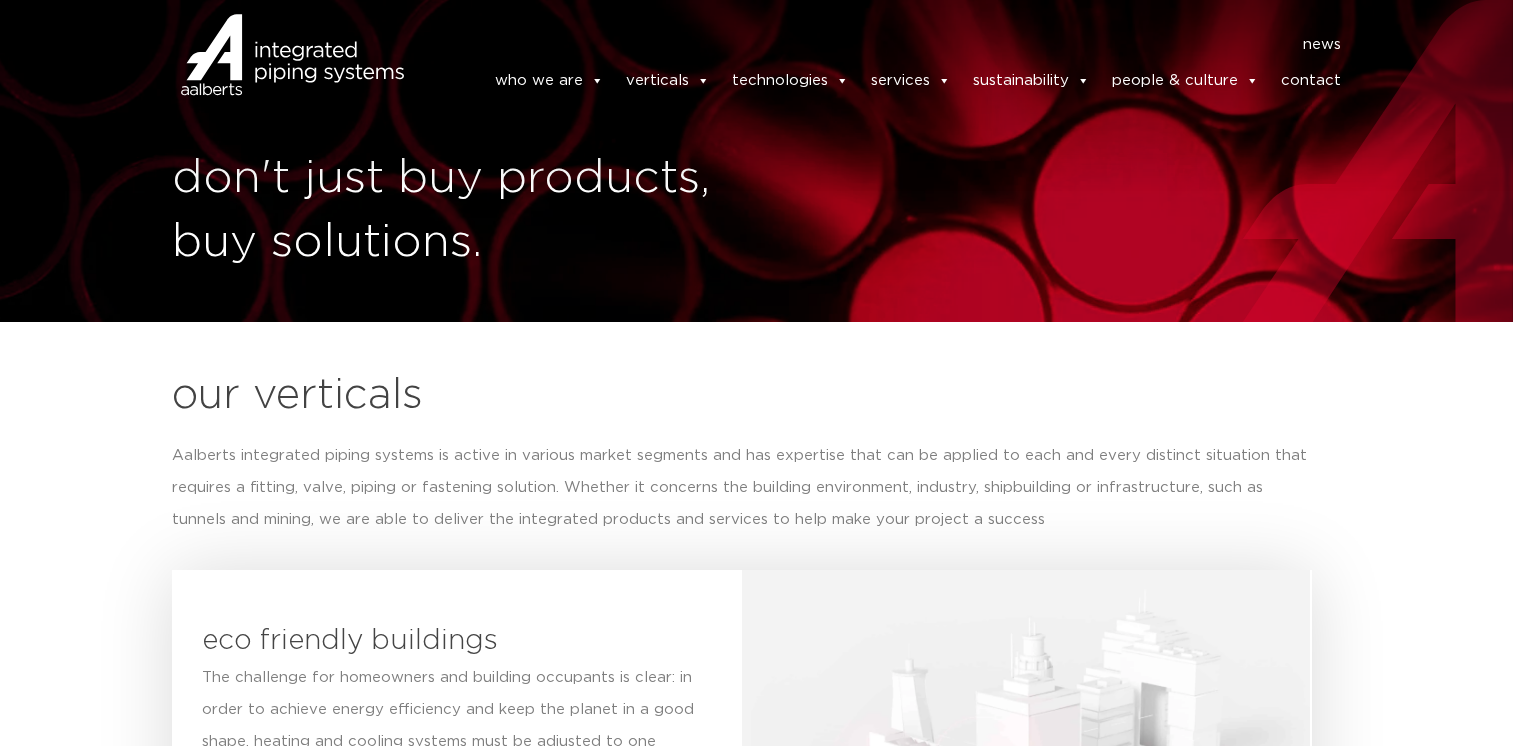 scroll, scrollTop: 0, scrollLeft: 0, axis: both 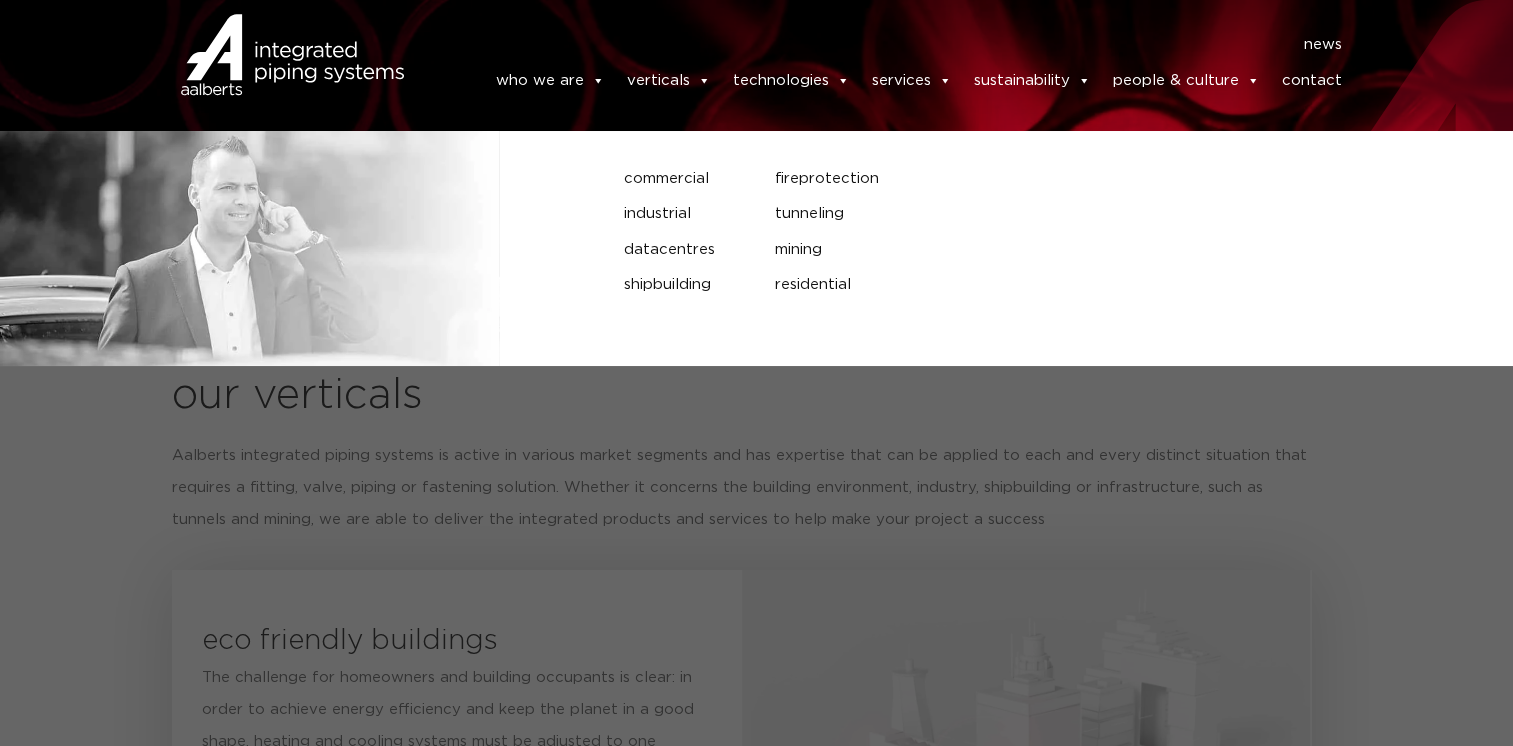 click on "verticals" at bounding box center (668, 81) 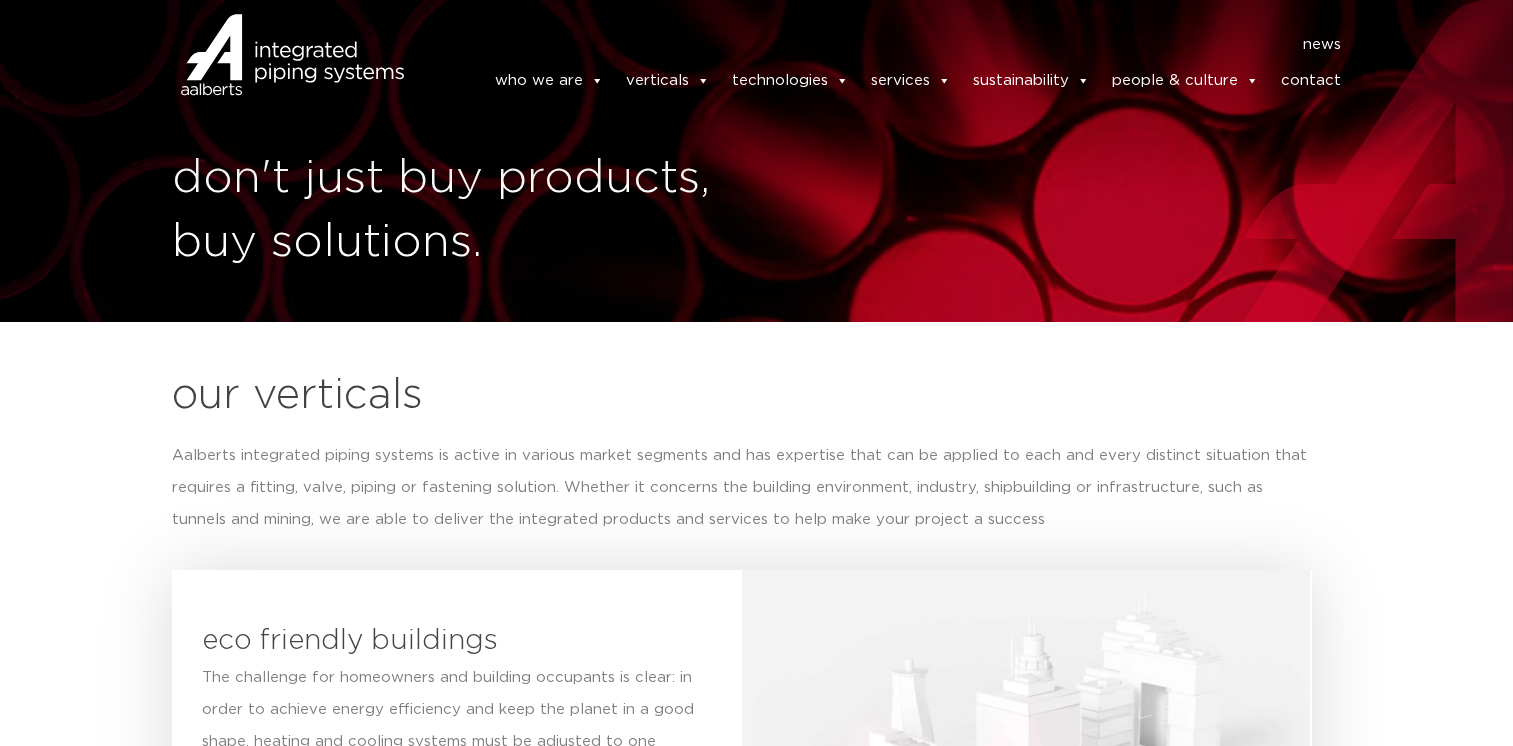 scroll, scrollTop: 0, scrollLeft: 0, axis: both 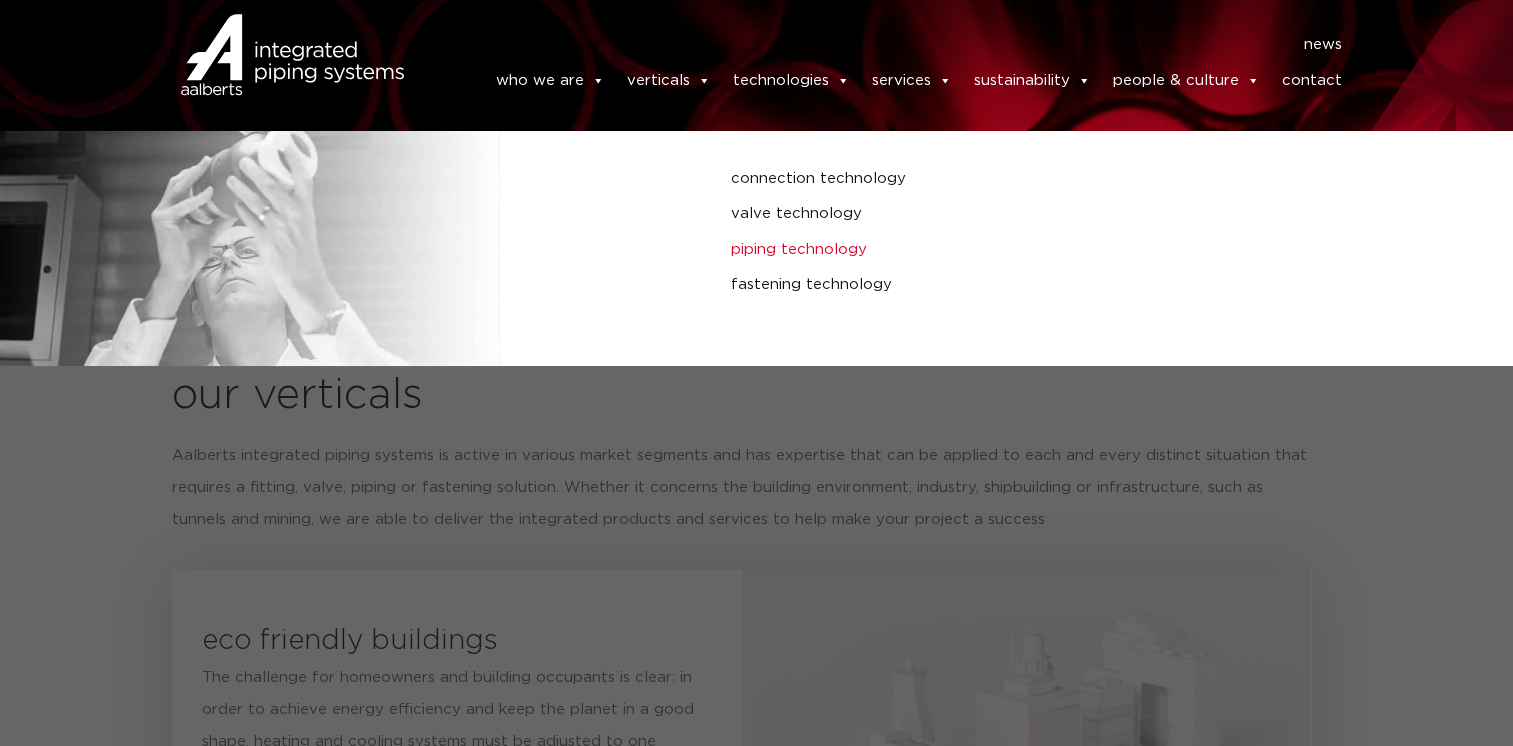 click on "piping technology" at bounding box center (1015, 250) 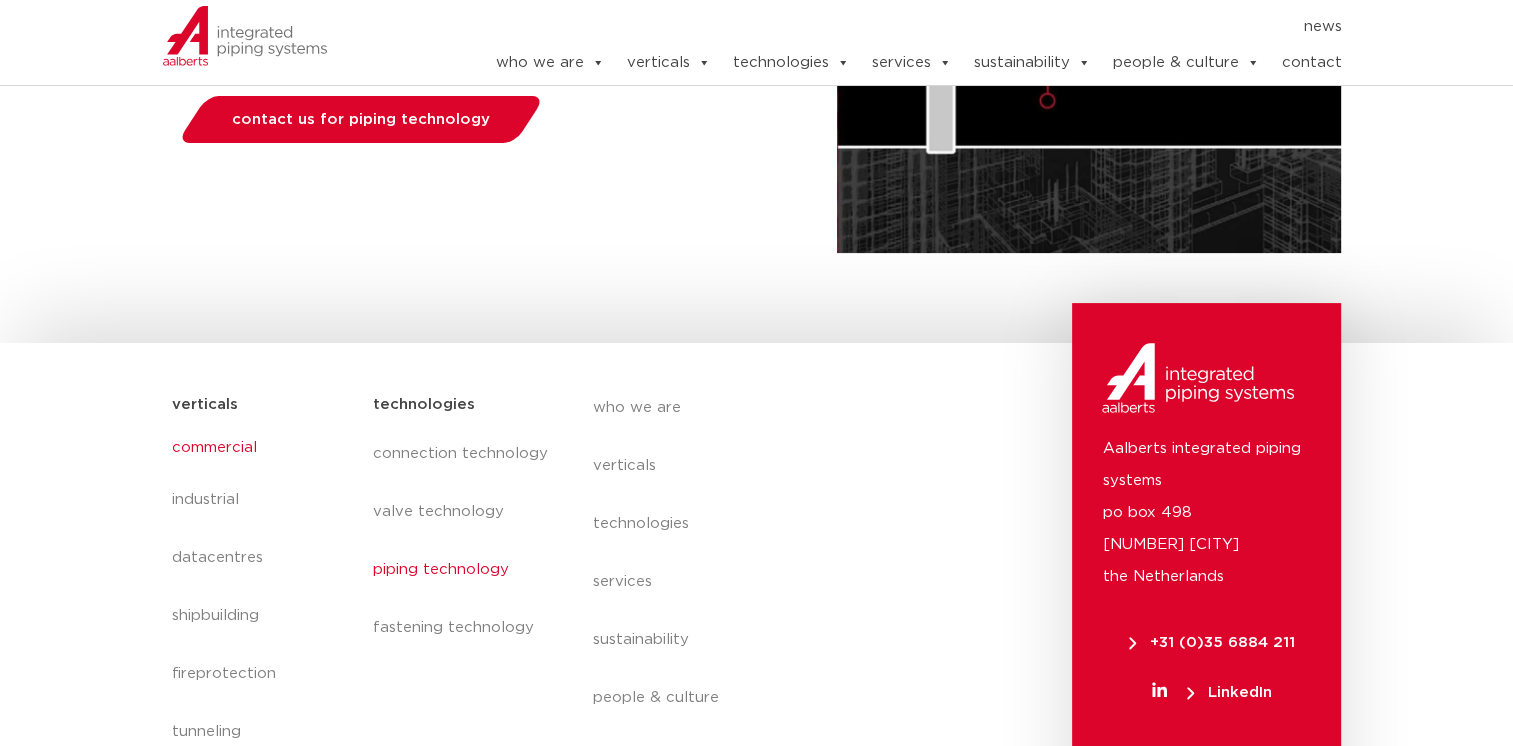 scroll, scrollTop: 200, scrollLeft: 0, axis: vertical 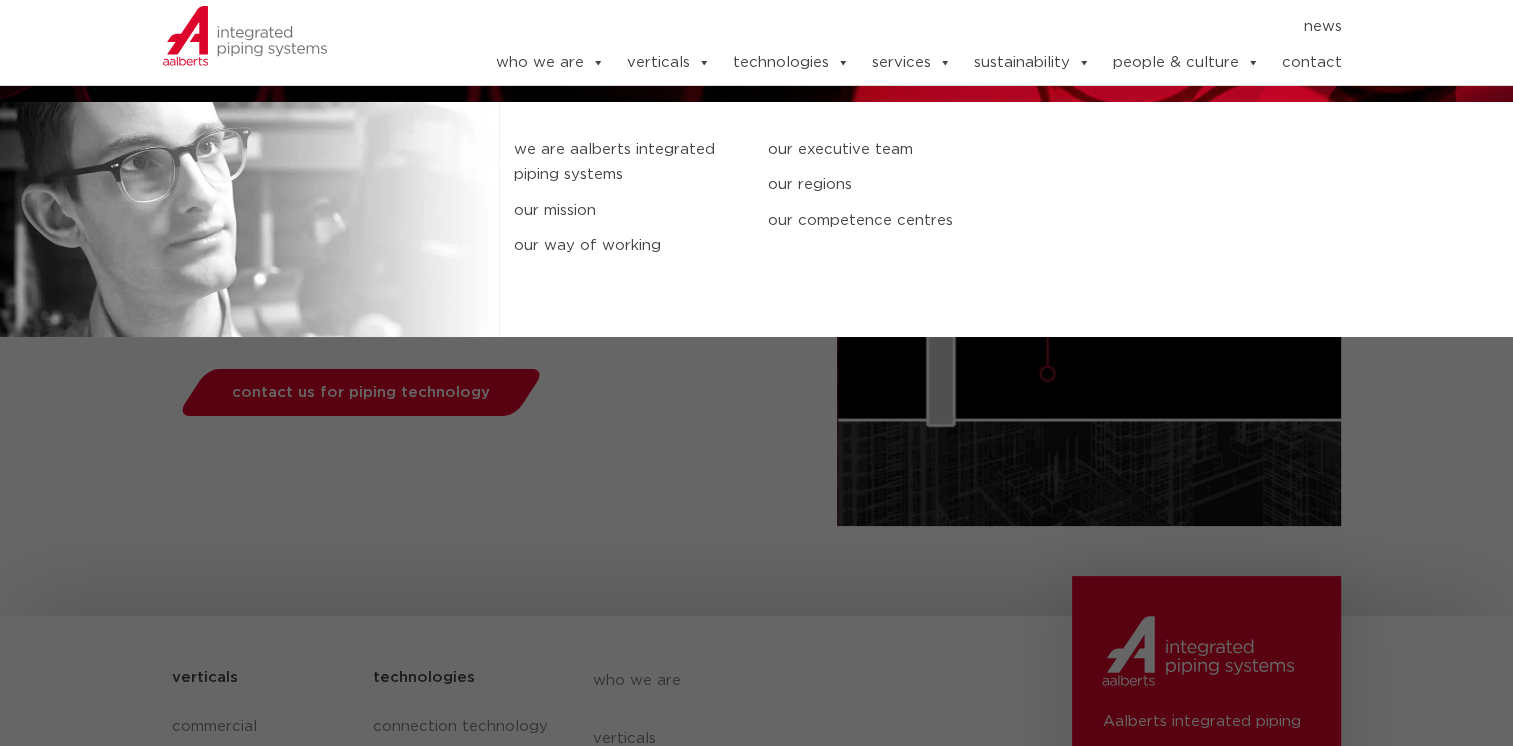 click on "who we are" at bounding box center (549, 63) 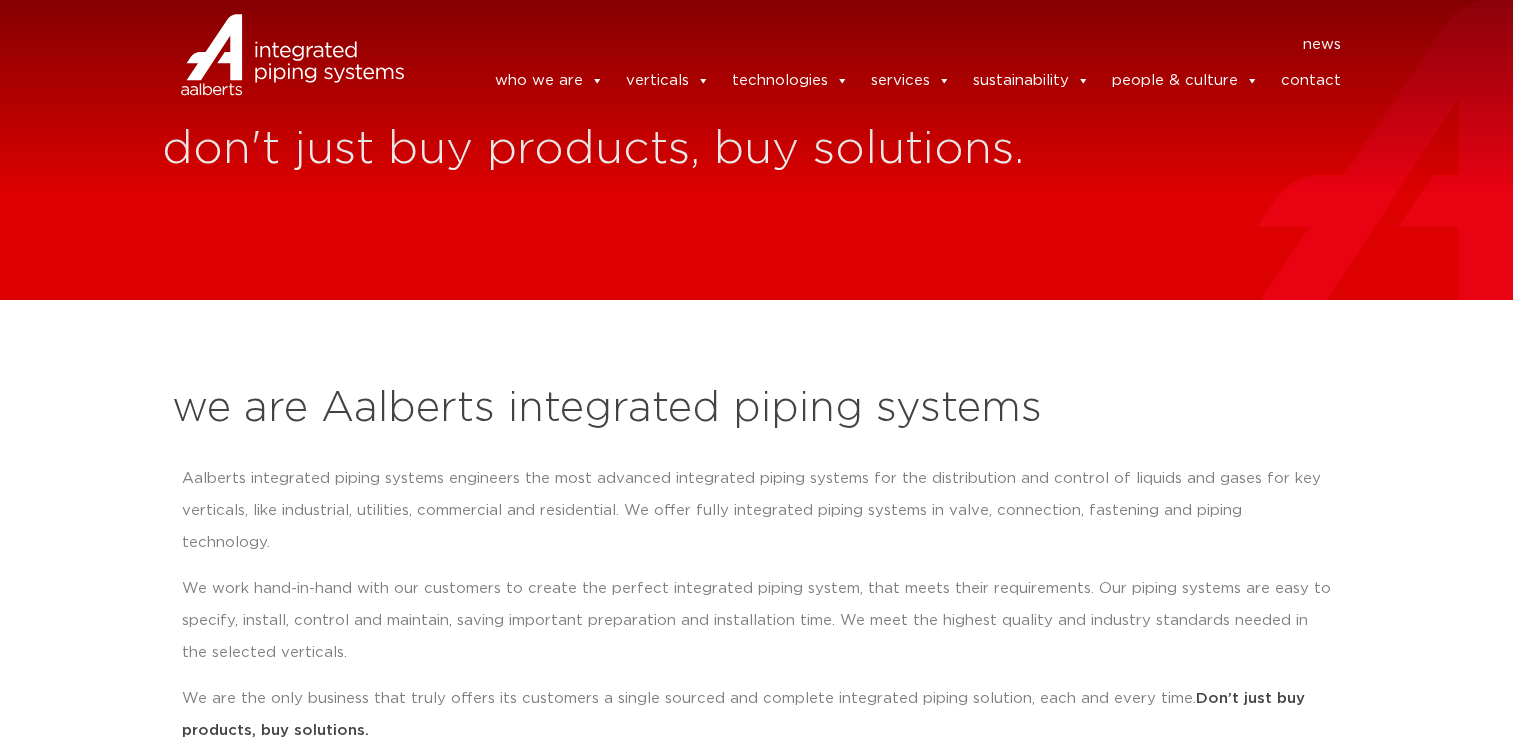 scroll, scrollTop: 0, scrollLeft: 0, axis: both 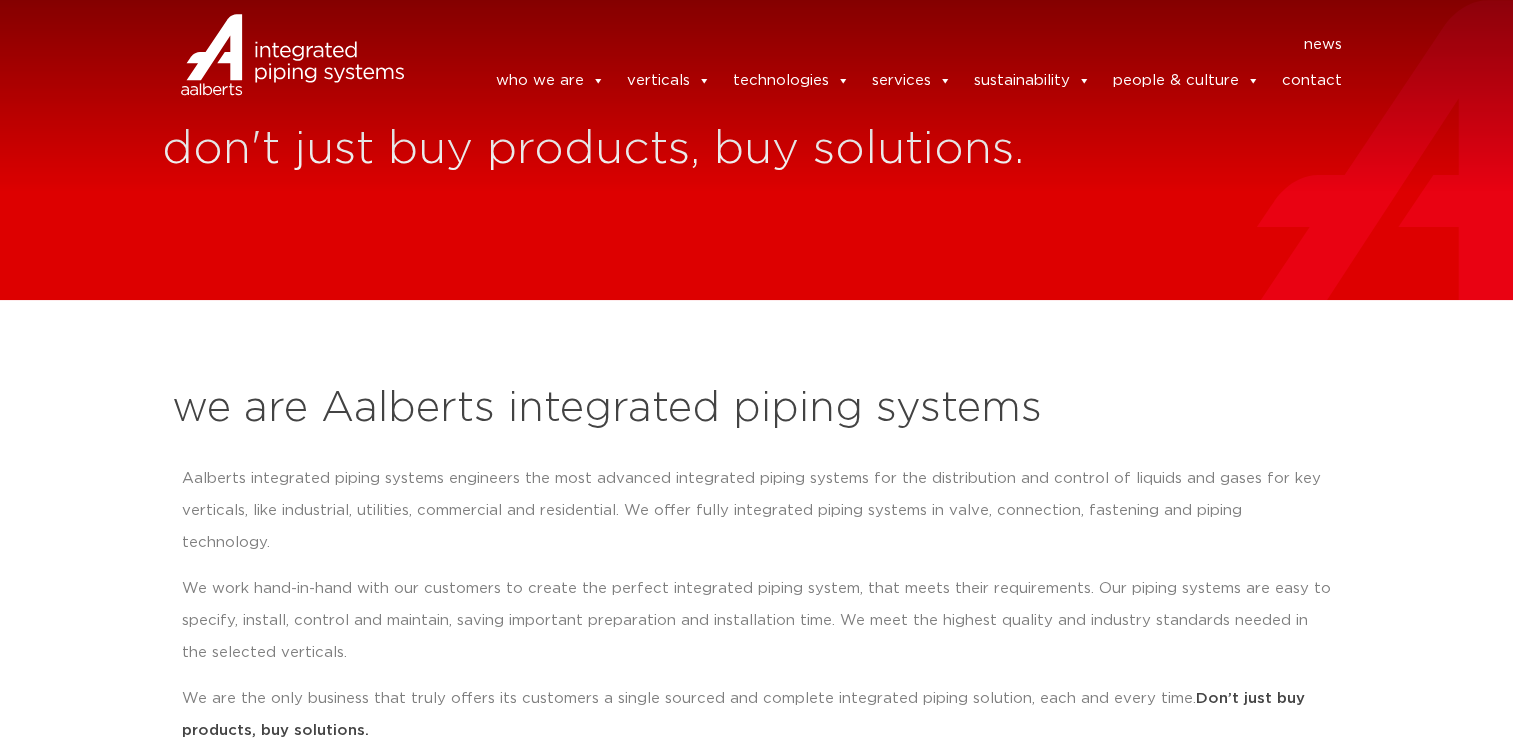 click at bounding box center [293, 81] 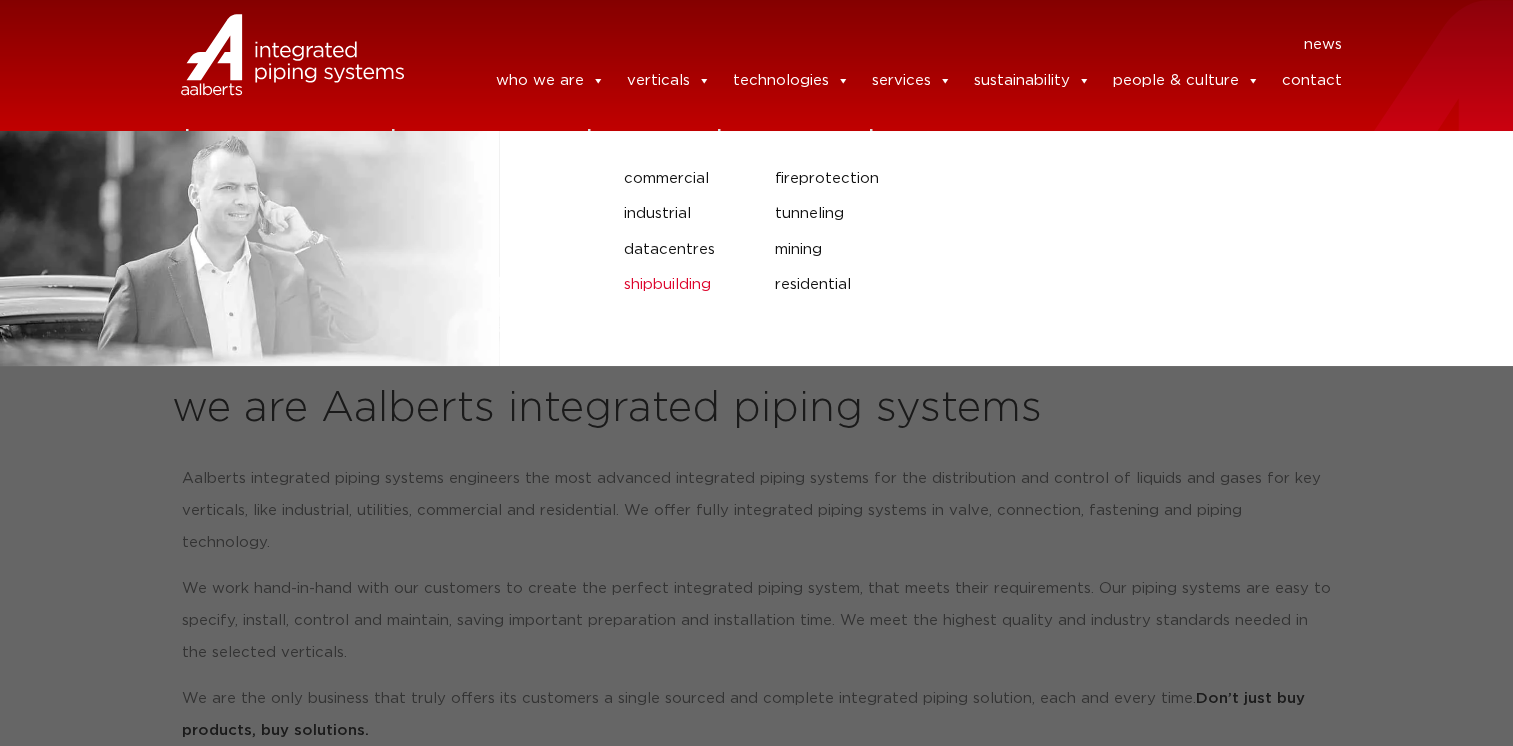click on "shipbuilding" at bounding box center (684, 285) 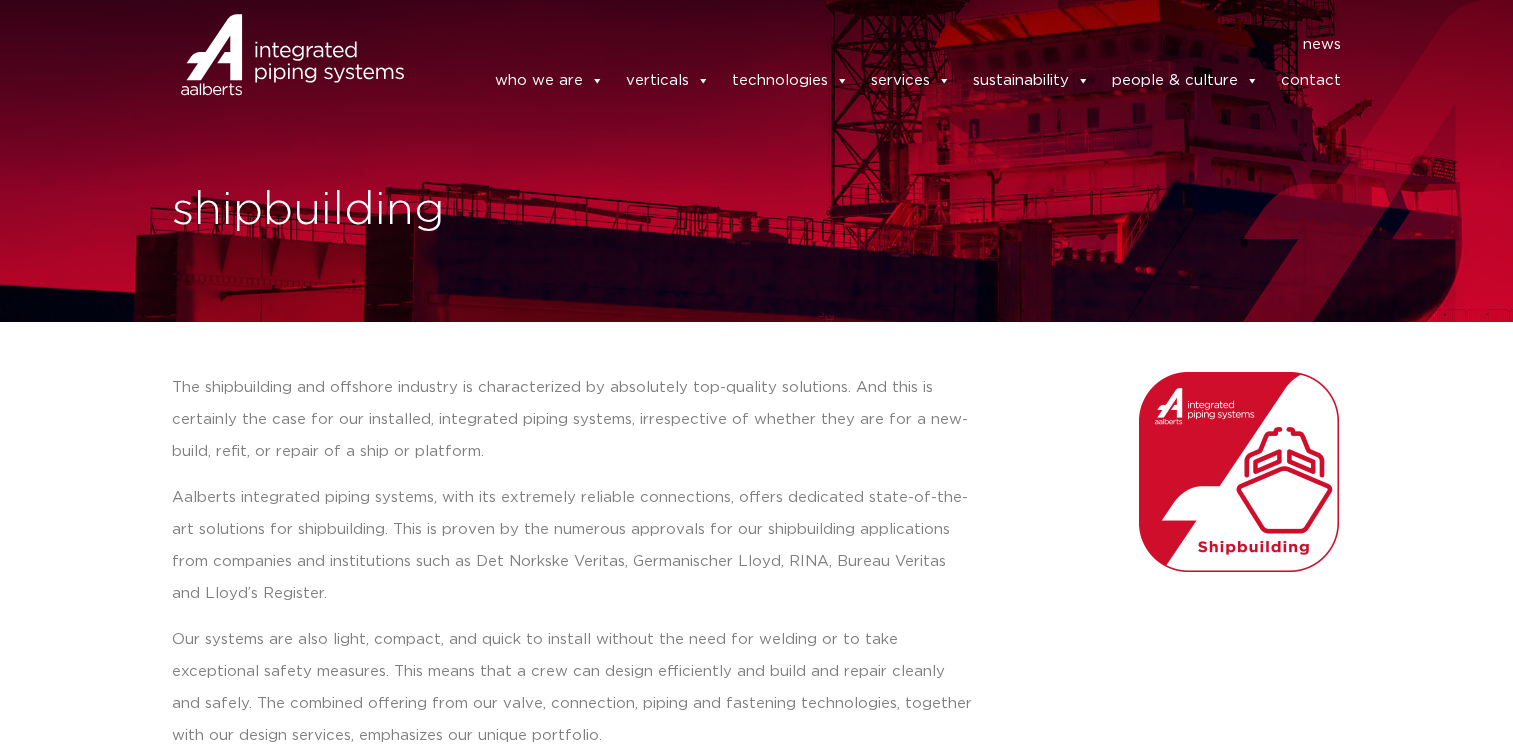 scroll, scrollTop: 0, scrollLeft: 0, axis: both 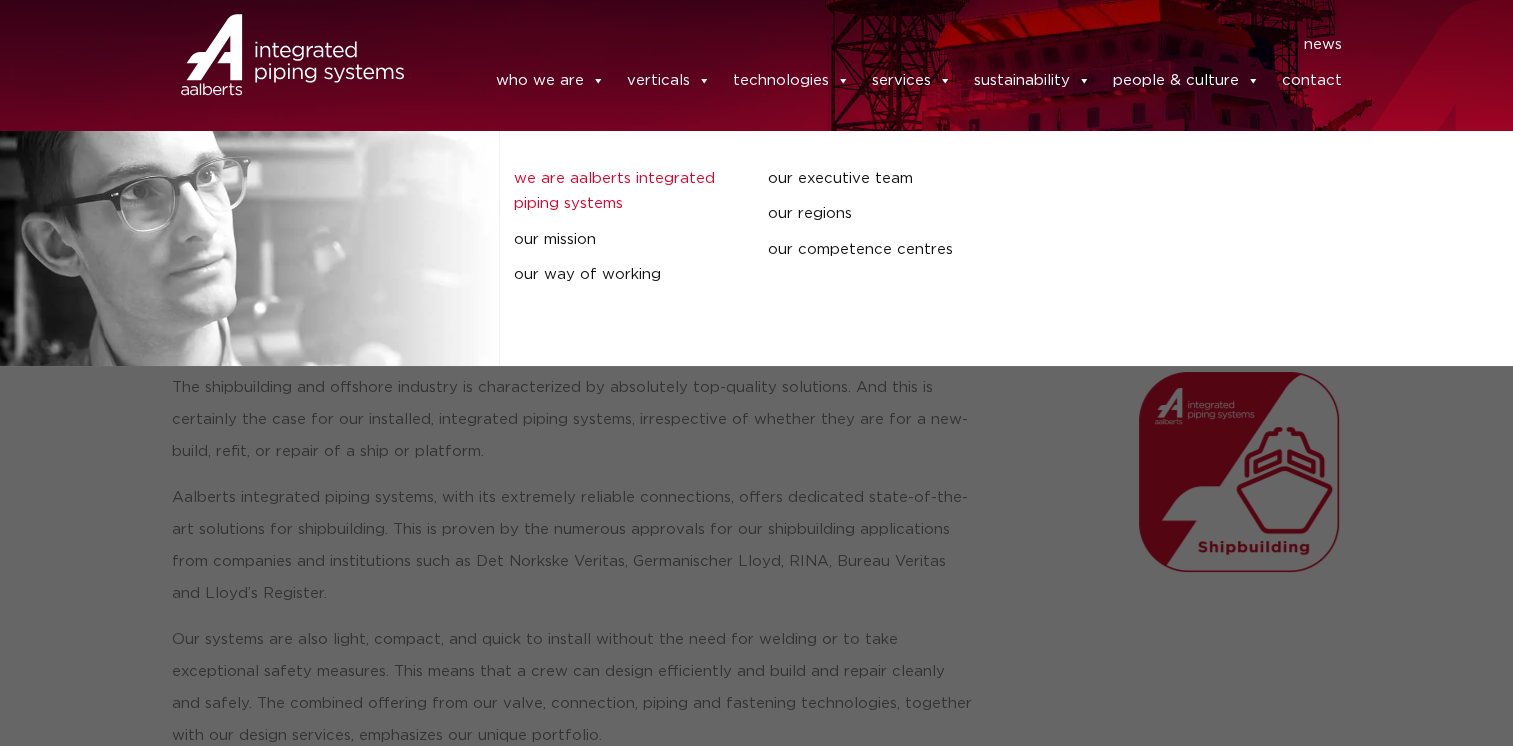click on "we are Aalberts integrated piping systems" at bounding box center (625, 191) 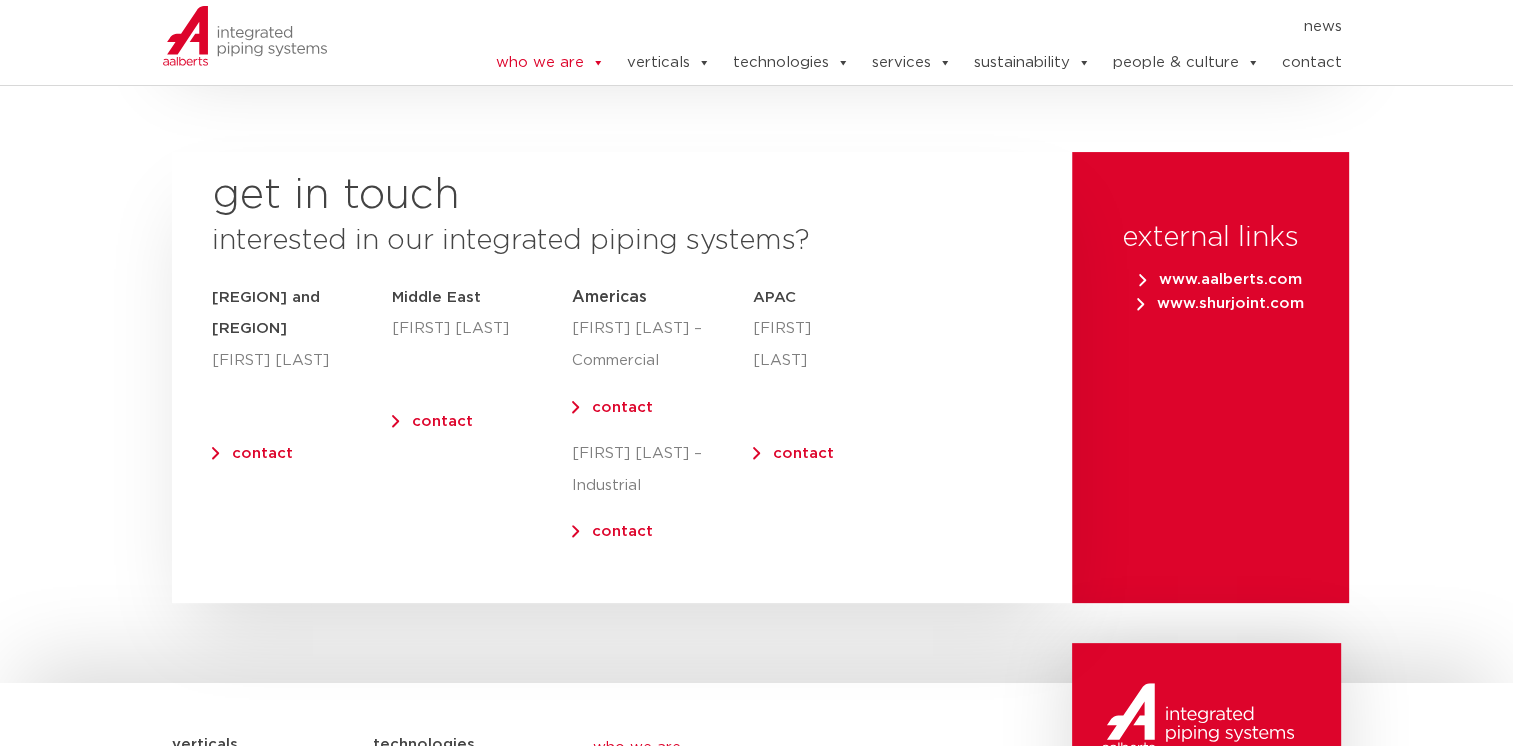 scroll, scrollTop: 8433, scrollLeft: 0, axis: vertical 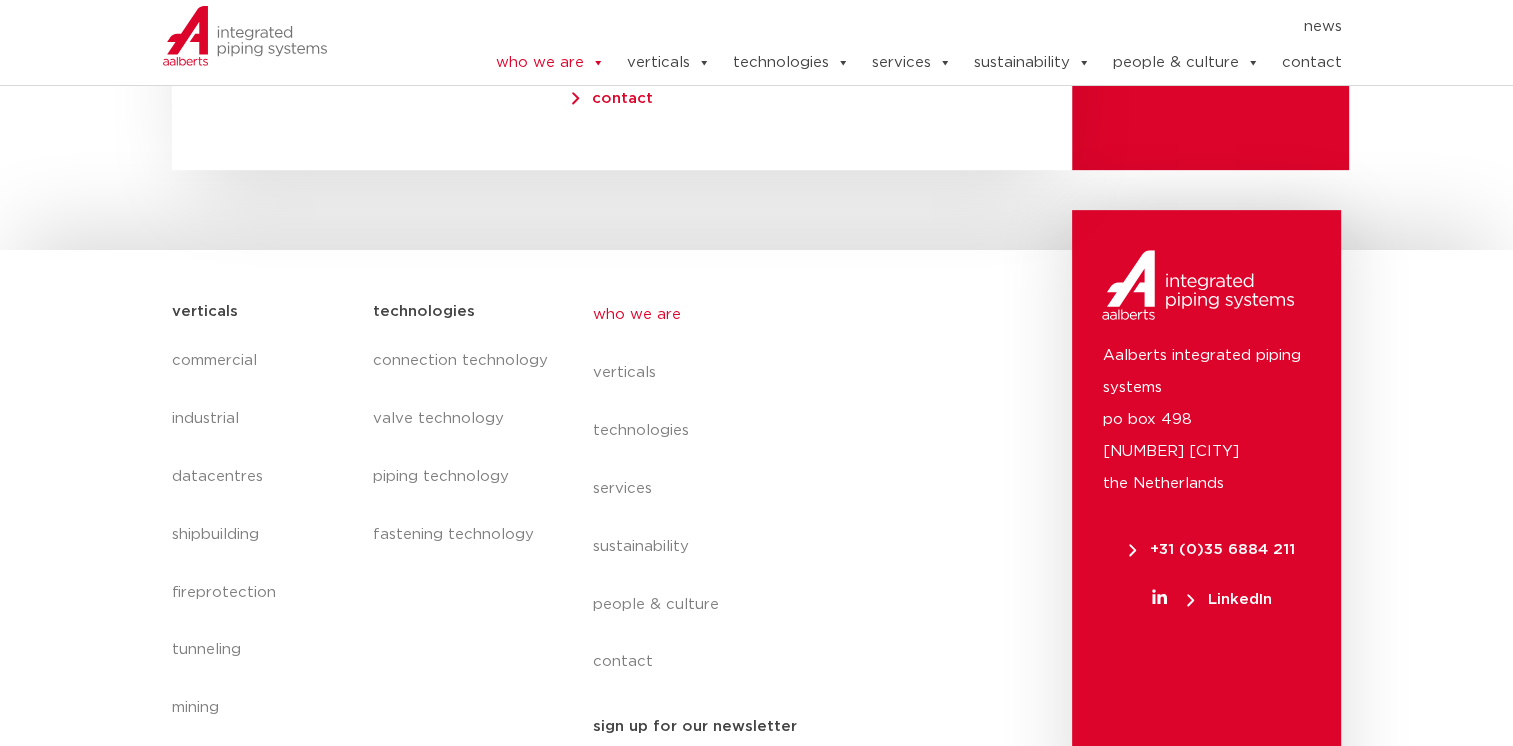 click at bounding box center (245, 36) 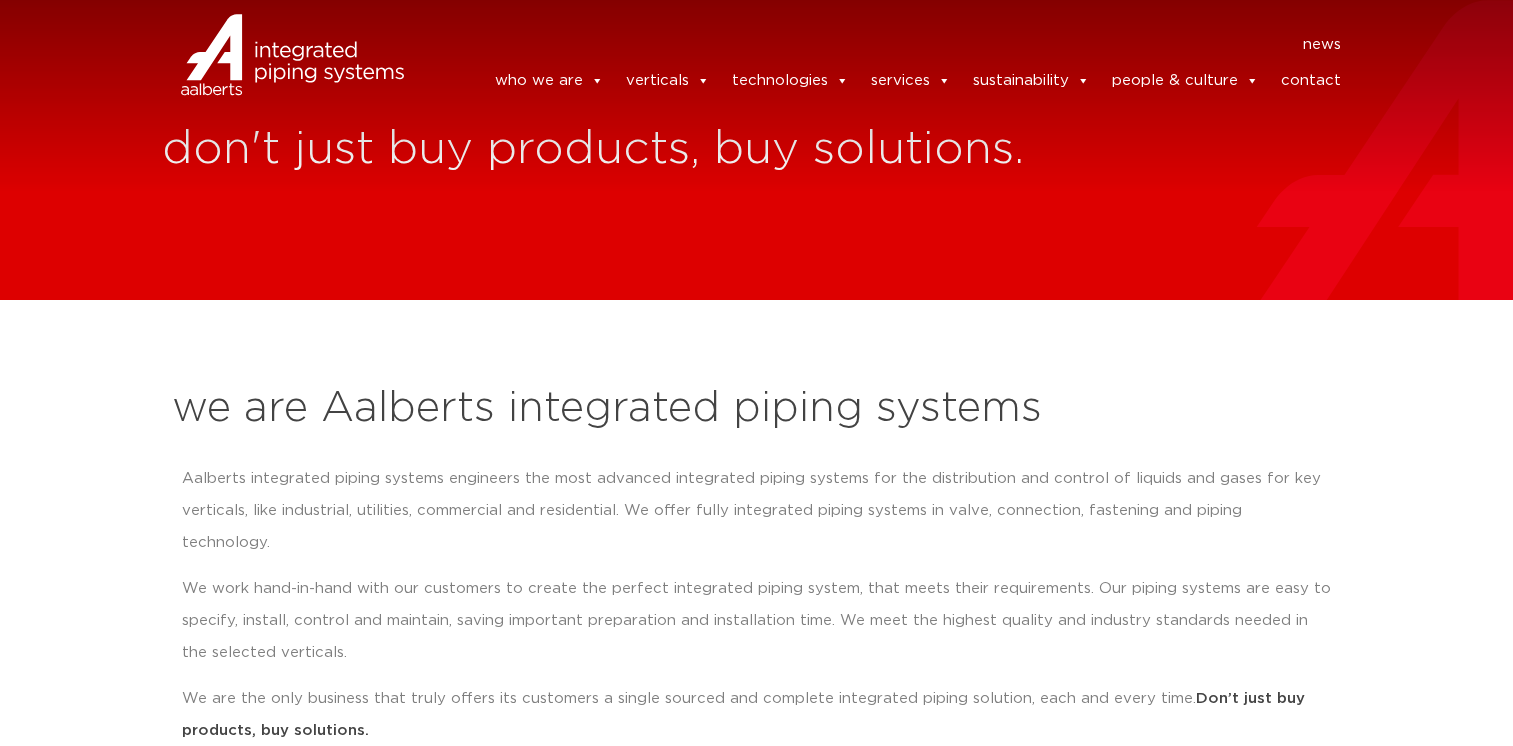 scroll, scrollTop: 0, scrollLeft: 0, axis: both 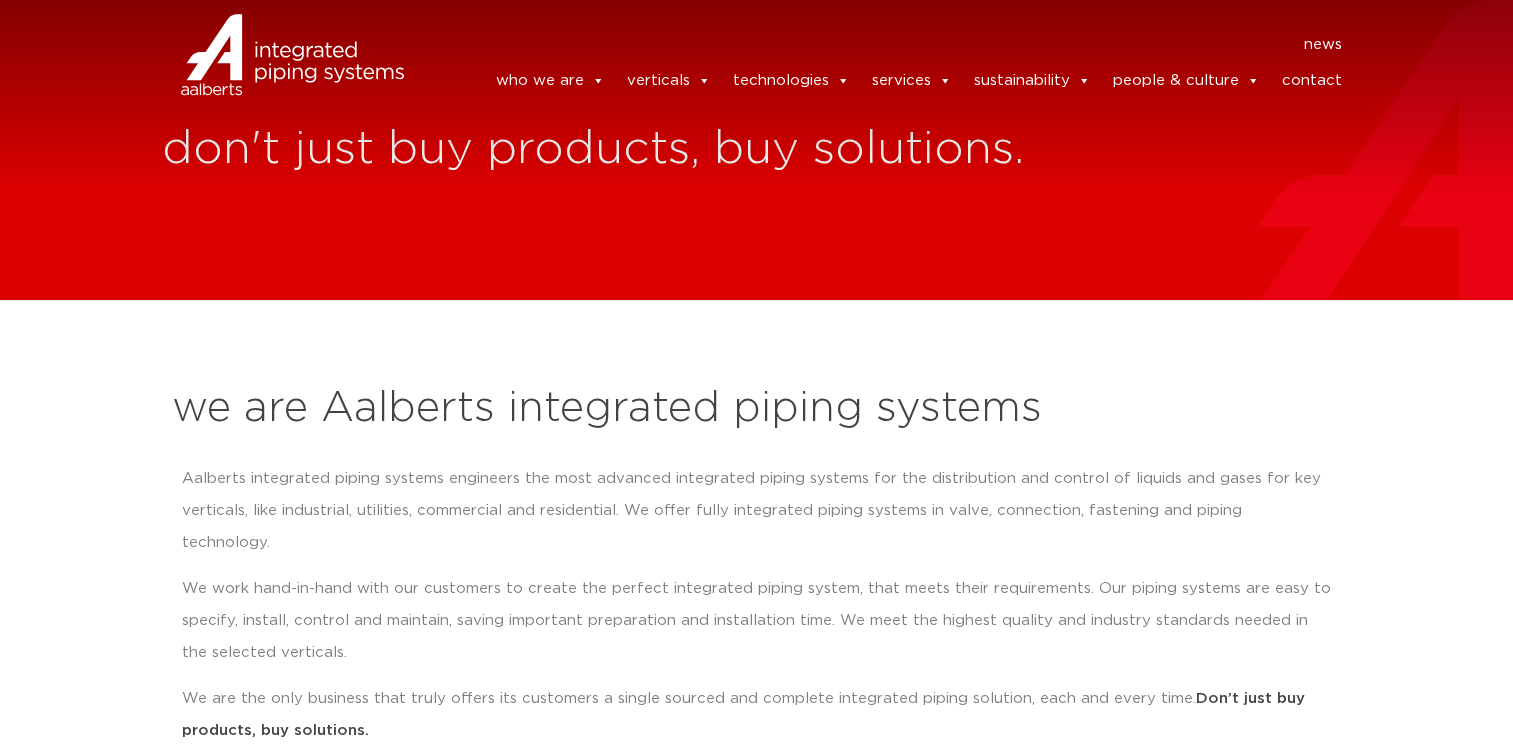 click on "contact" at bounding box center (1311, 81) 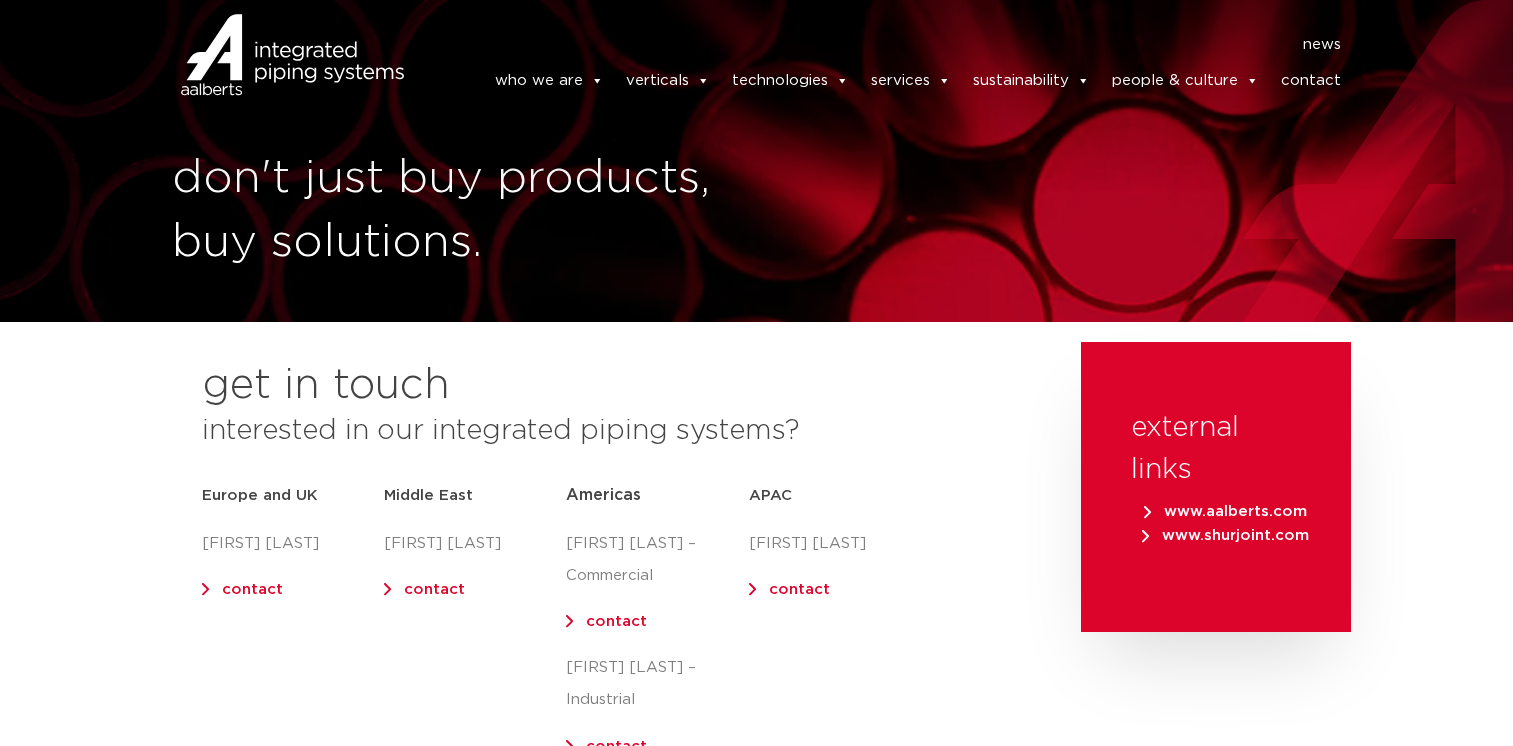 scroll, scrollTop: 0, scrollLeft: 0, axis: both 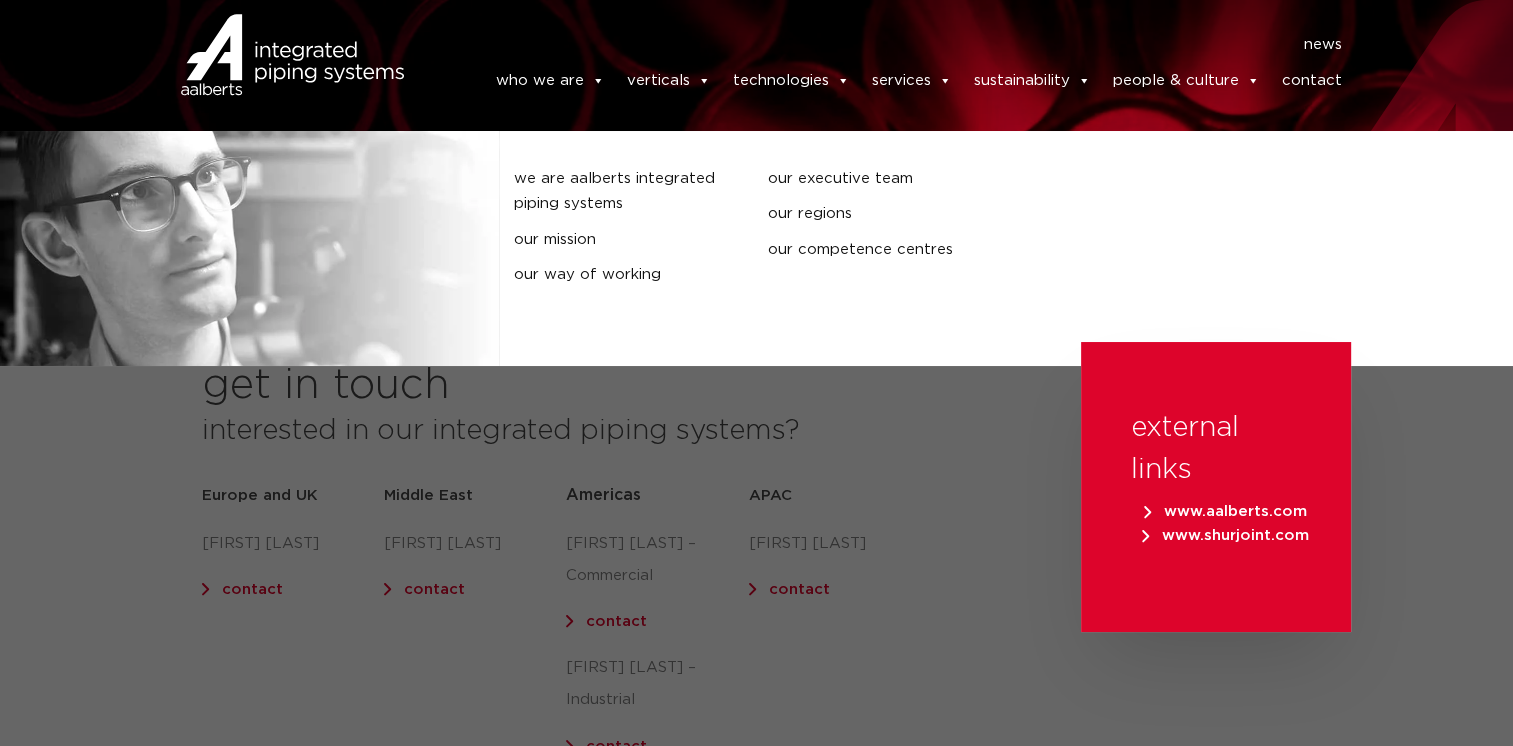 click on "who we are" at bounding box center [549, 81] 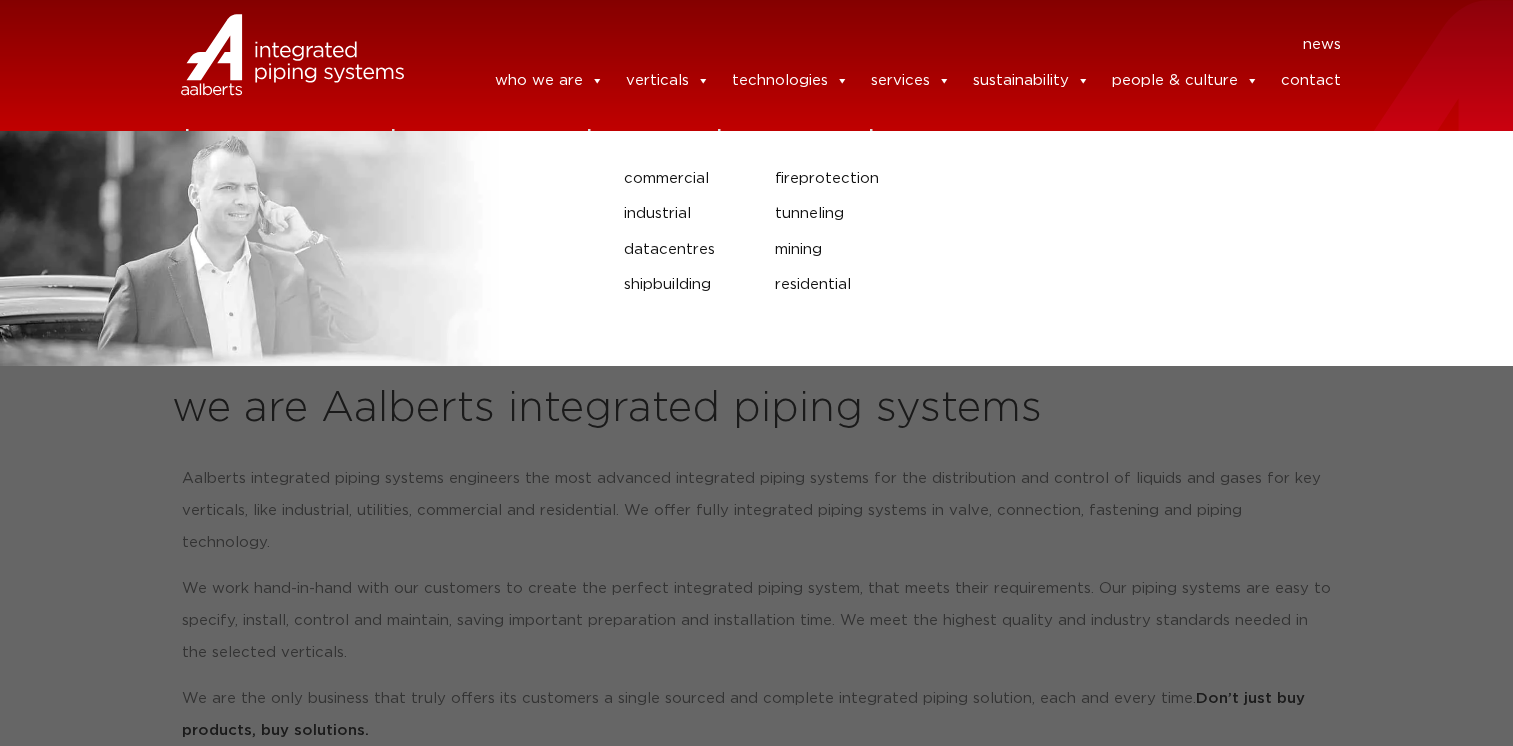 scroll, scrollTop: 0, scrollLeft: 0, axis: both 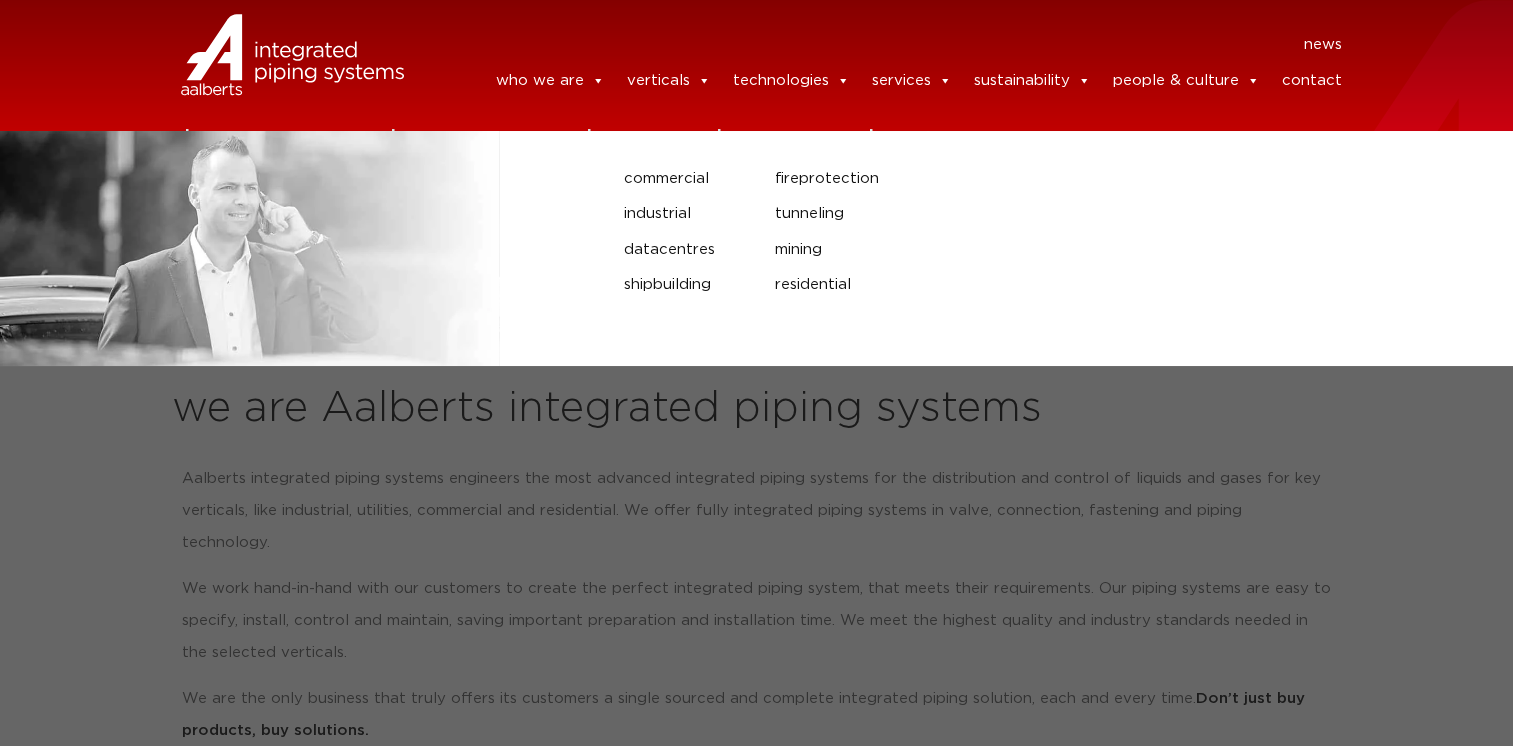 click on "verticals" at bounding box center (668, 81) 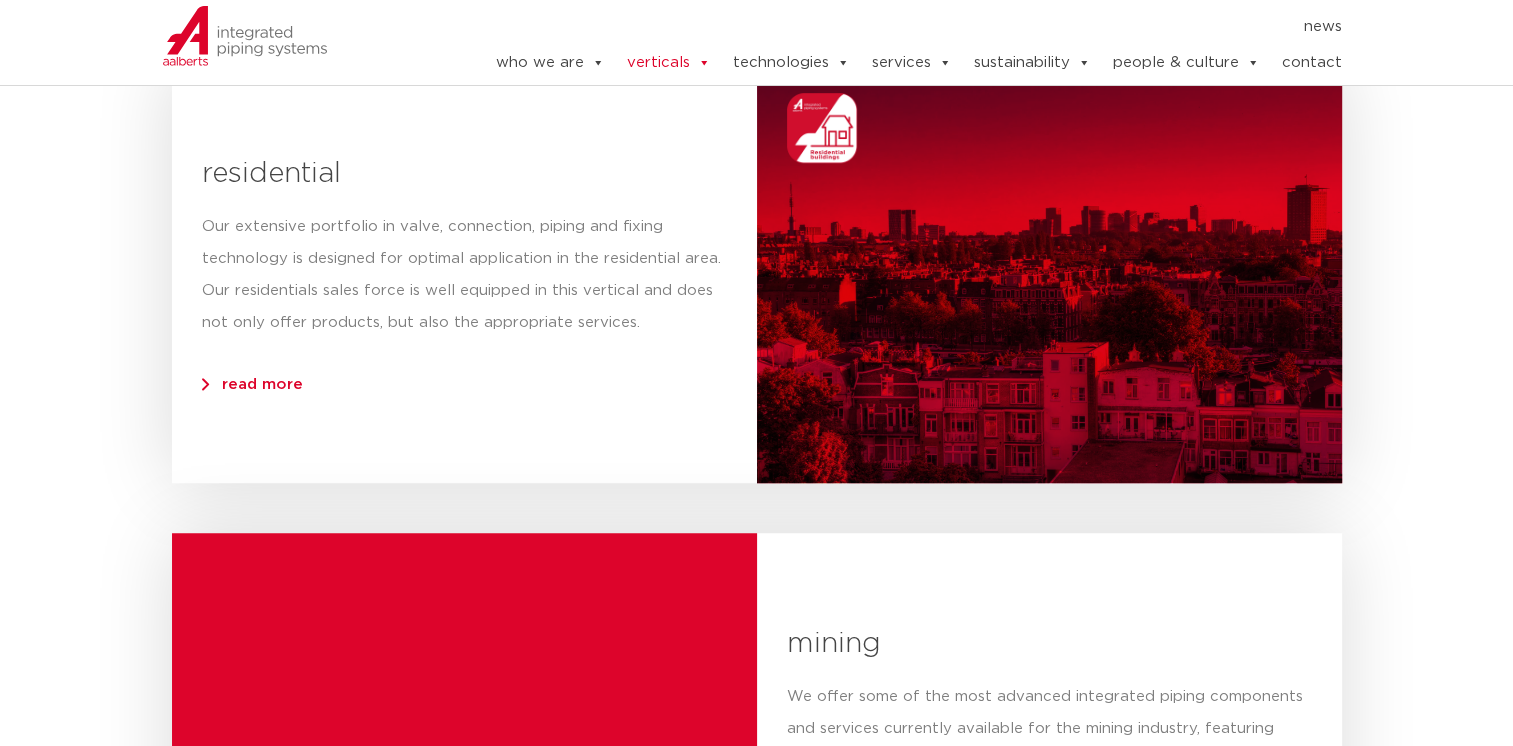 scroll, scrollTop: 1600, scrollLeft: 0, axis: vertical 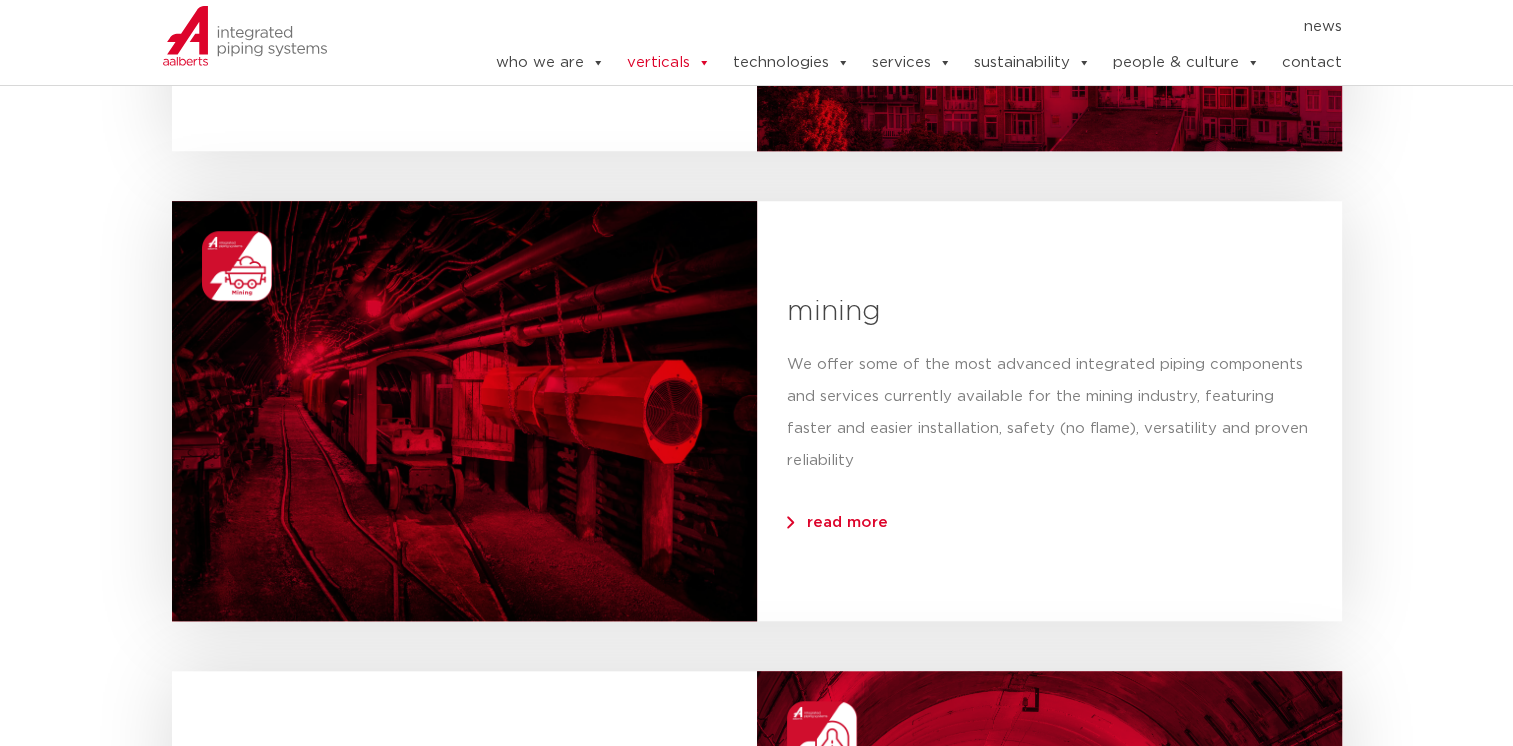 click on "read more" at bounding box center (847, 522) 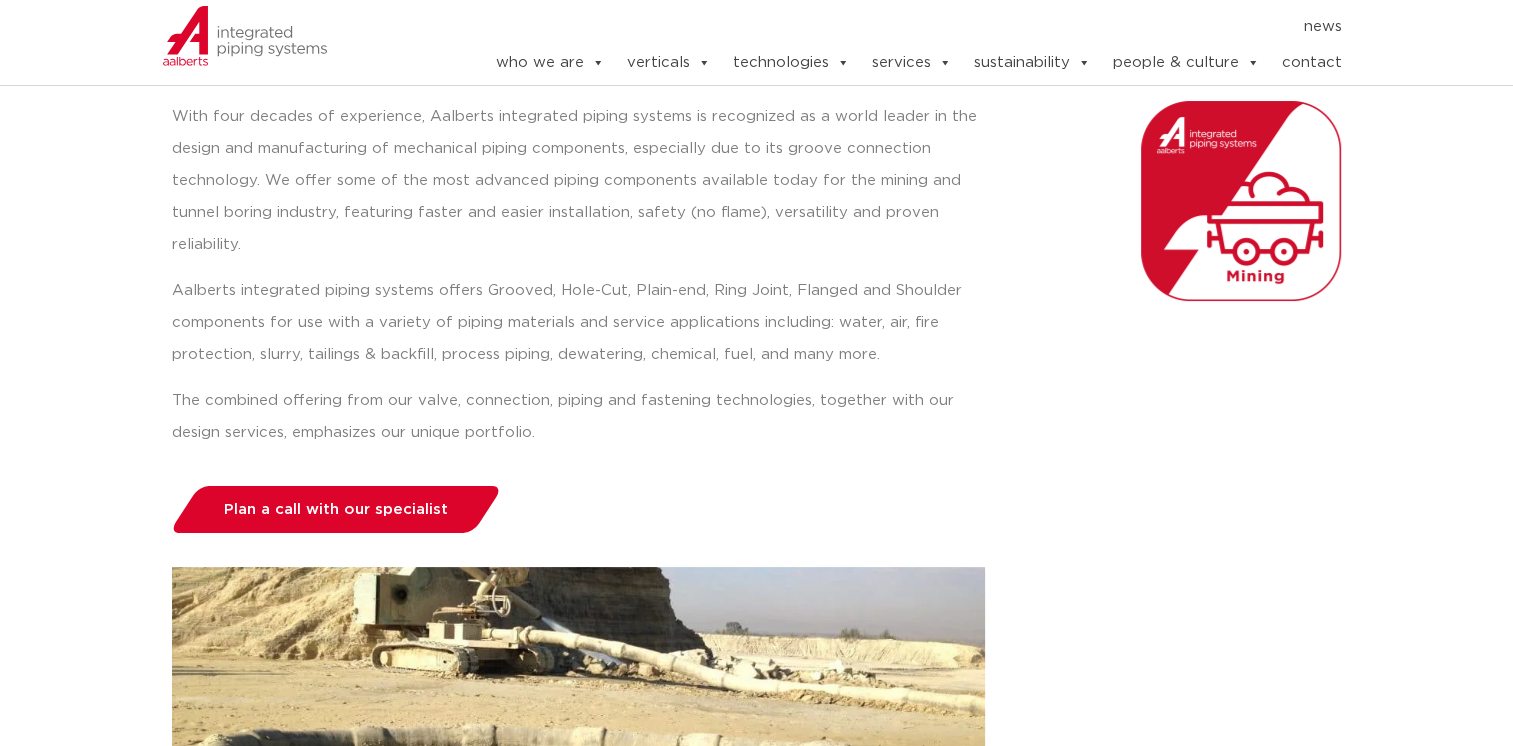 scroll, scrollTop: 0, scrollLeft: 0, axis: both 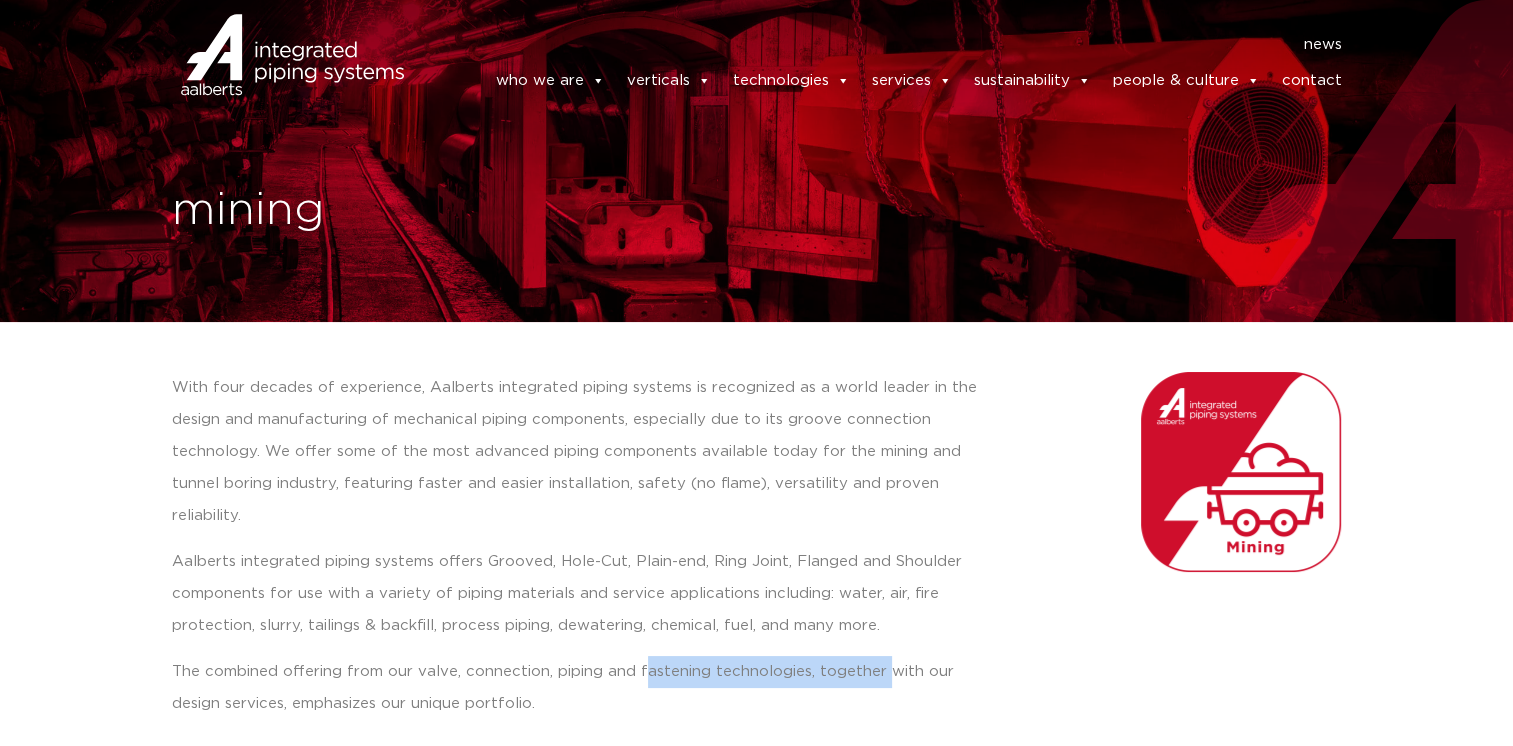 drag, startPoint x: 672, startPoint y: 676, endPoint x: 887, endPoint y: 670, distance: 215.08371 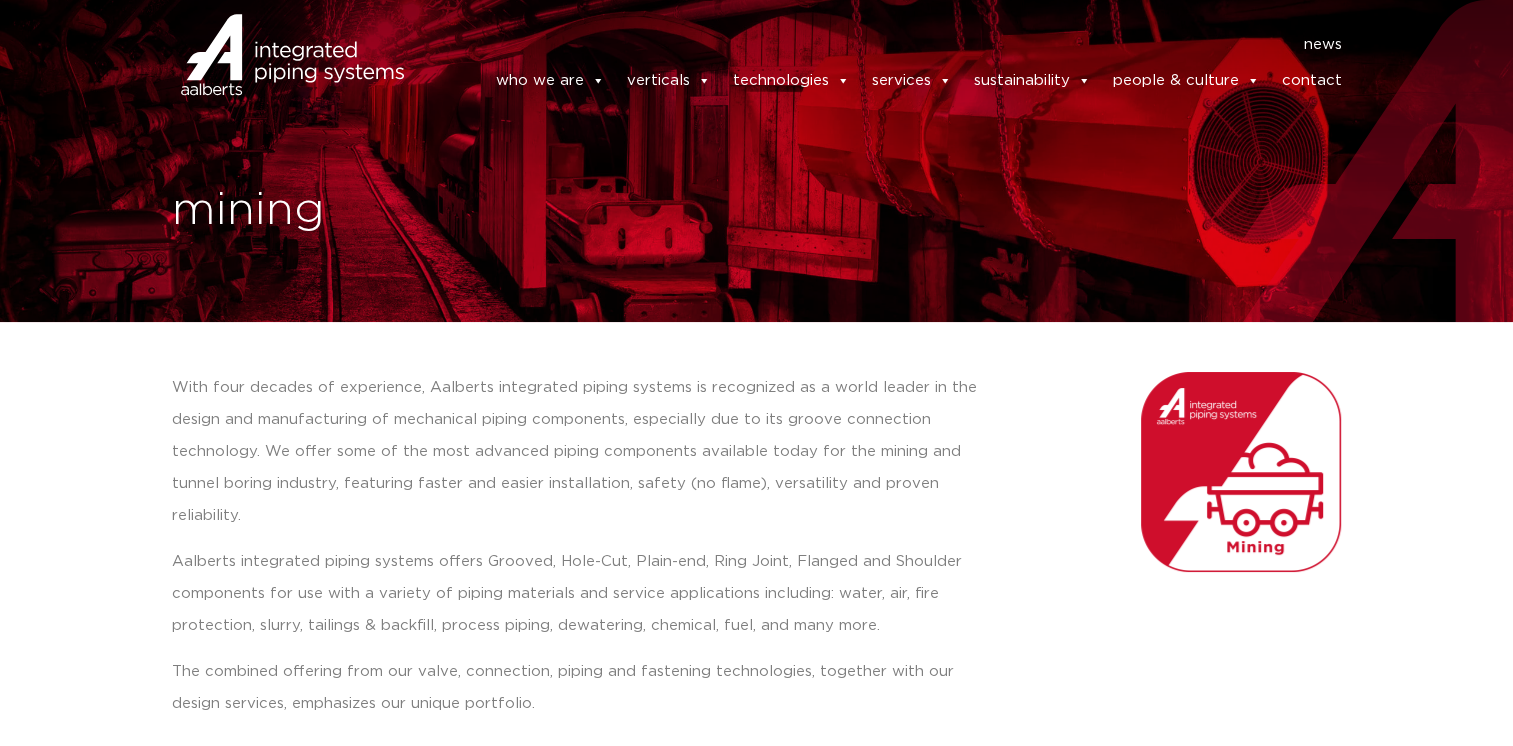 click on "The combined offering from our valve, connection, piping and fastening technologies, together with our design services, emphasizes our unique portfolio." at bounding box center (578, 688) 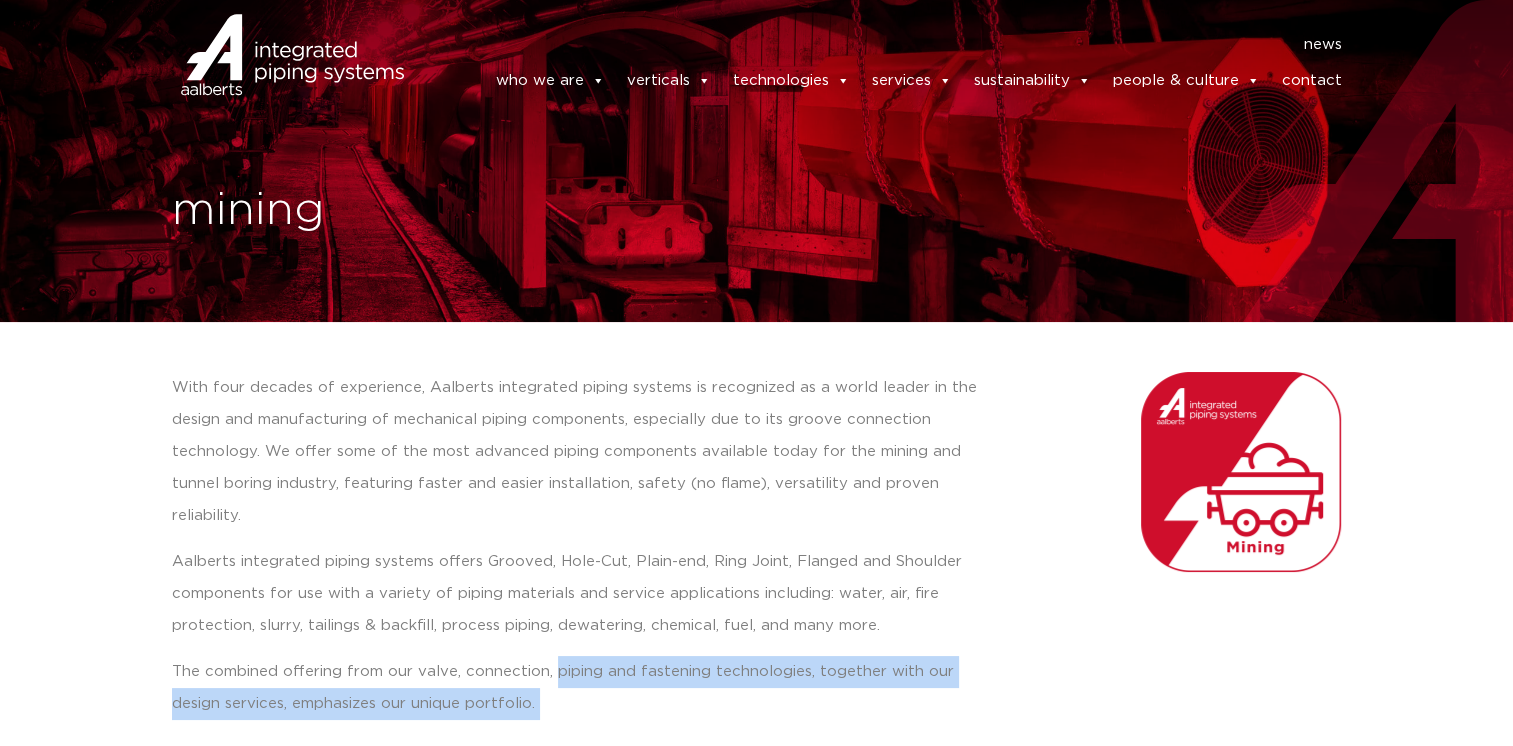 drag, startPoint x: 550, startPoint y: 673, endPoint x: 1011, endPoint y: 687, distance: 461.21252 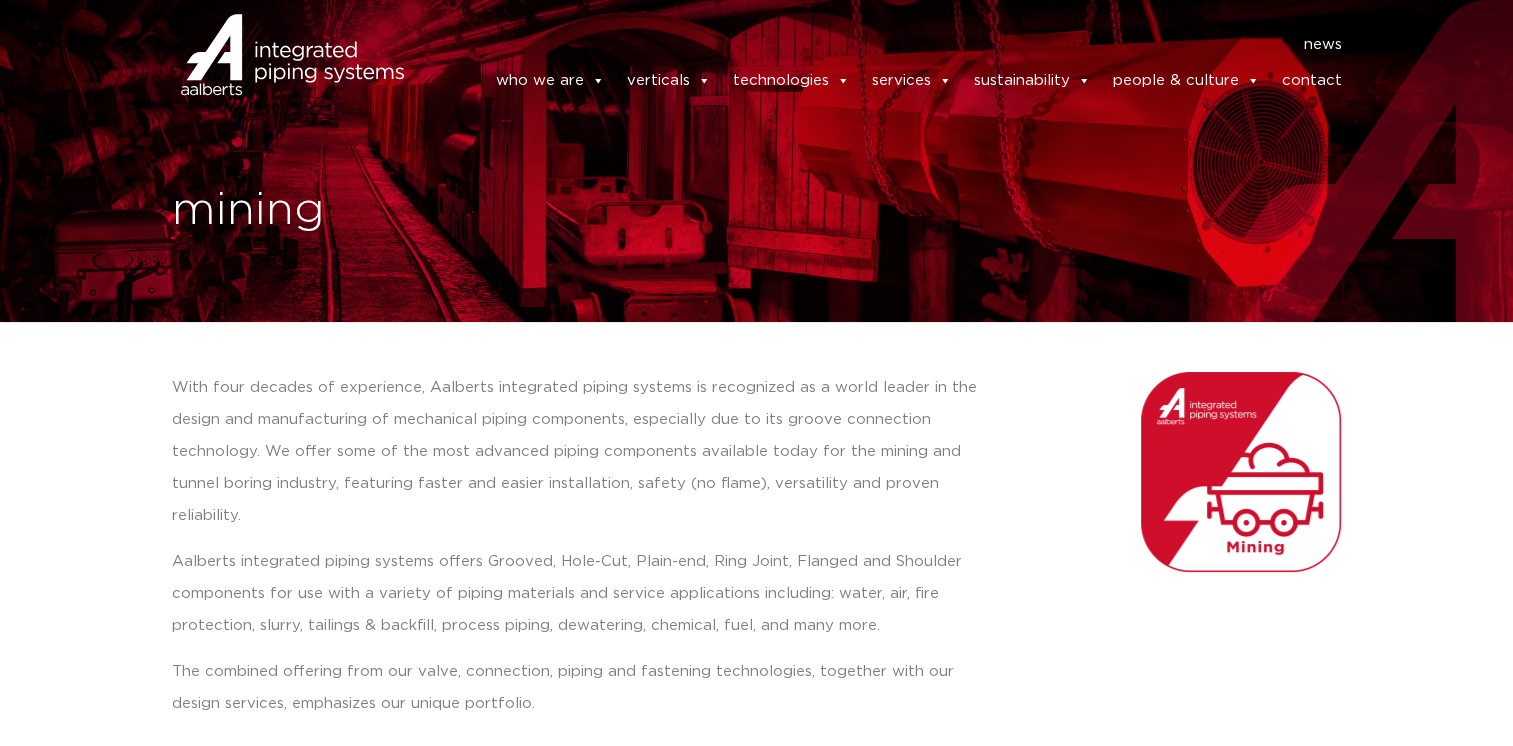 click on "With four decades of experience, Aalberts integrated piping systems is recognized as a world leader in the design and manufacturing of mechanical piping components, especially due to its groove connection technology. We offer some of the most advanced piping components available today for the mining and tunnel boring industry, featuring faster and easier installation, safety (no flame), versatility and proven reliability." at bounding box center [578, 452] 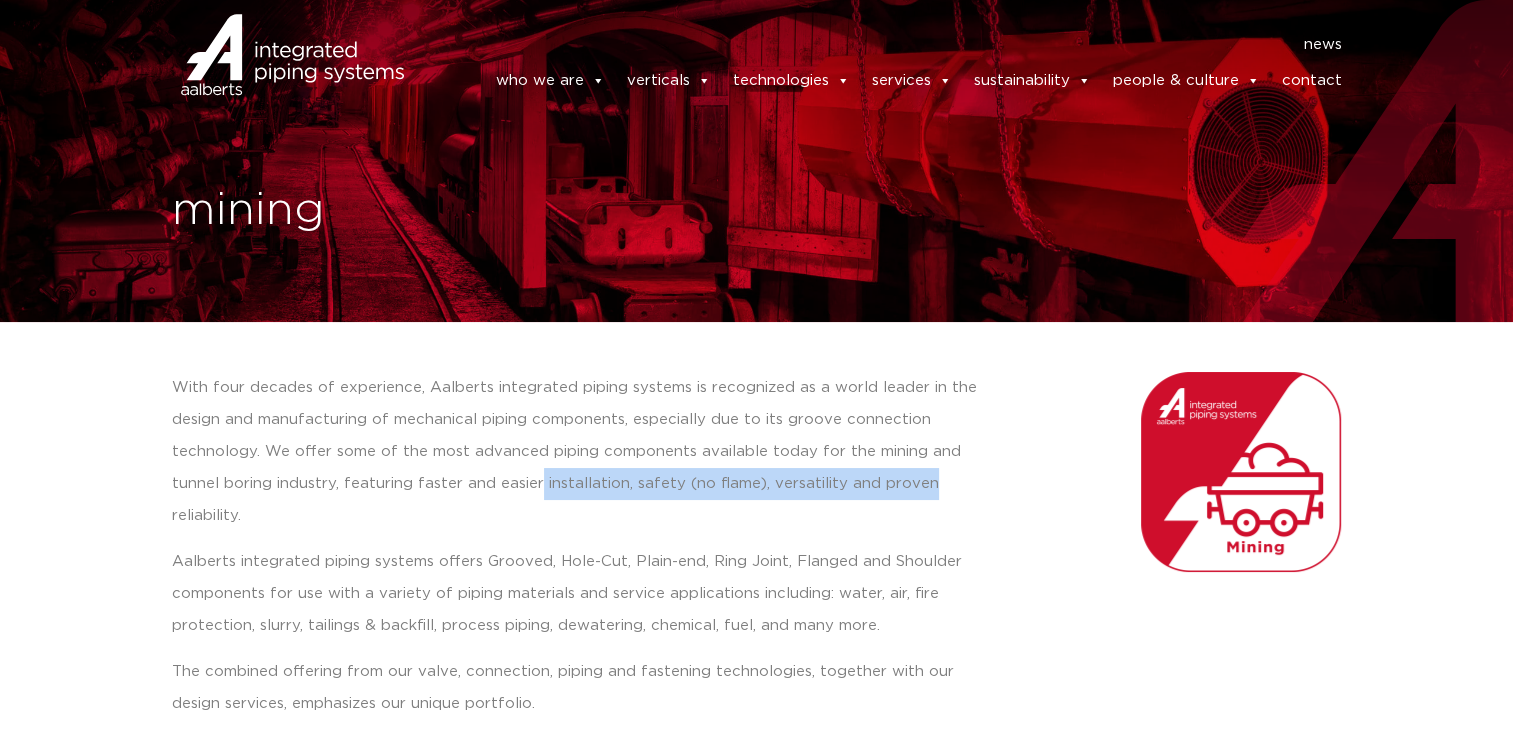 drag, startPoint x: 539, startPoint y: 489, endPoint x: 1015, endPoint y: 498, distance: 476.08508 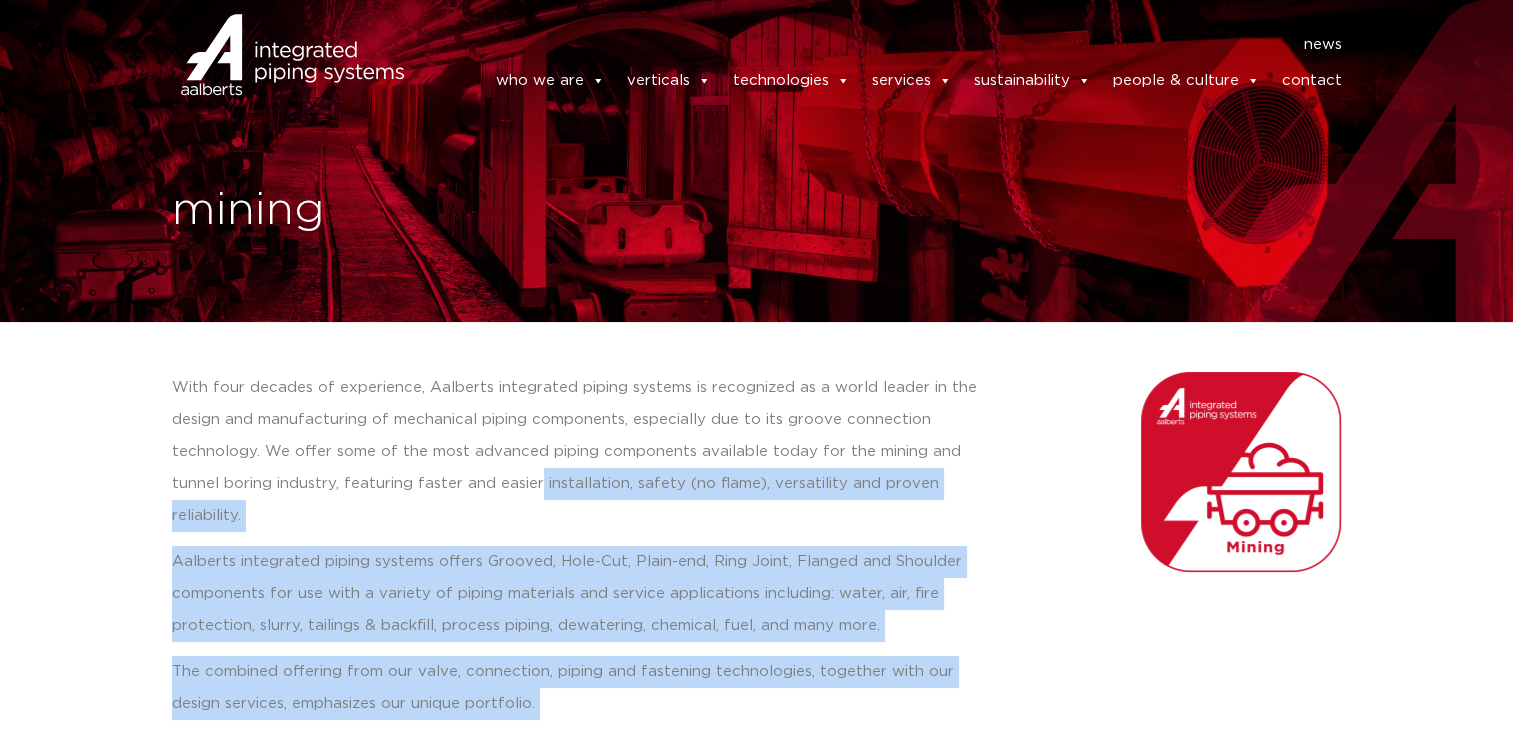 drag, startPoint x: 1015, startPoint y: 498, endPoint x: 996, endPoint y: 500, distance: 19.104973 